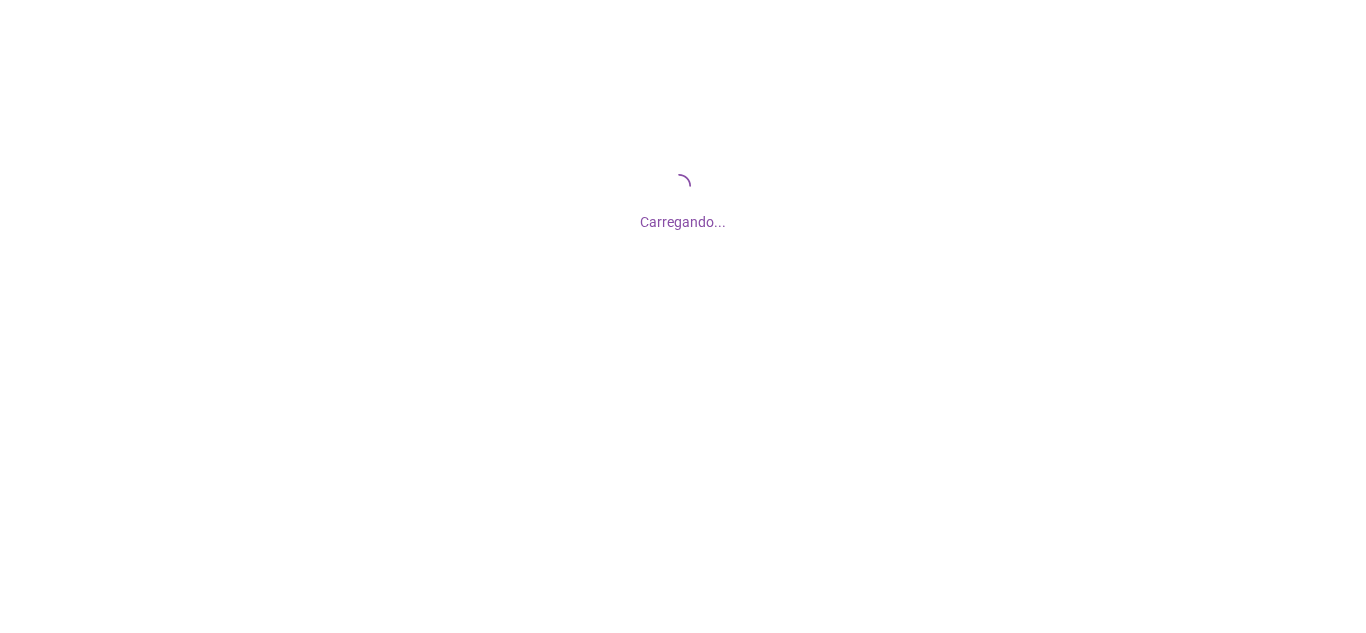 scroll, scrollTop: 0, scrollLeft: 0, axis: both 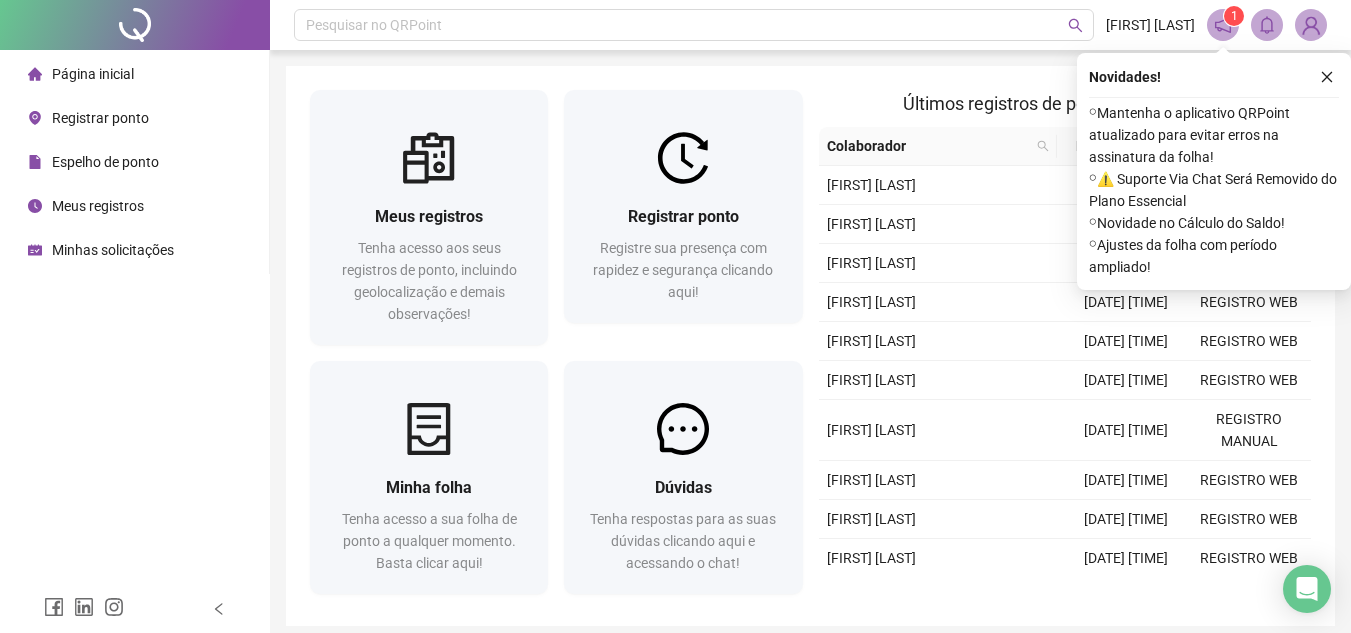 click on "Registre sua presença com rapidez e segurança clicando aqui!" at bounding box center [683, 270] 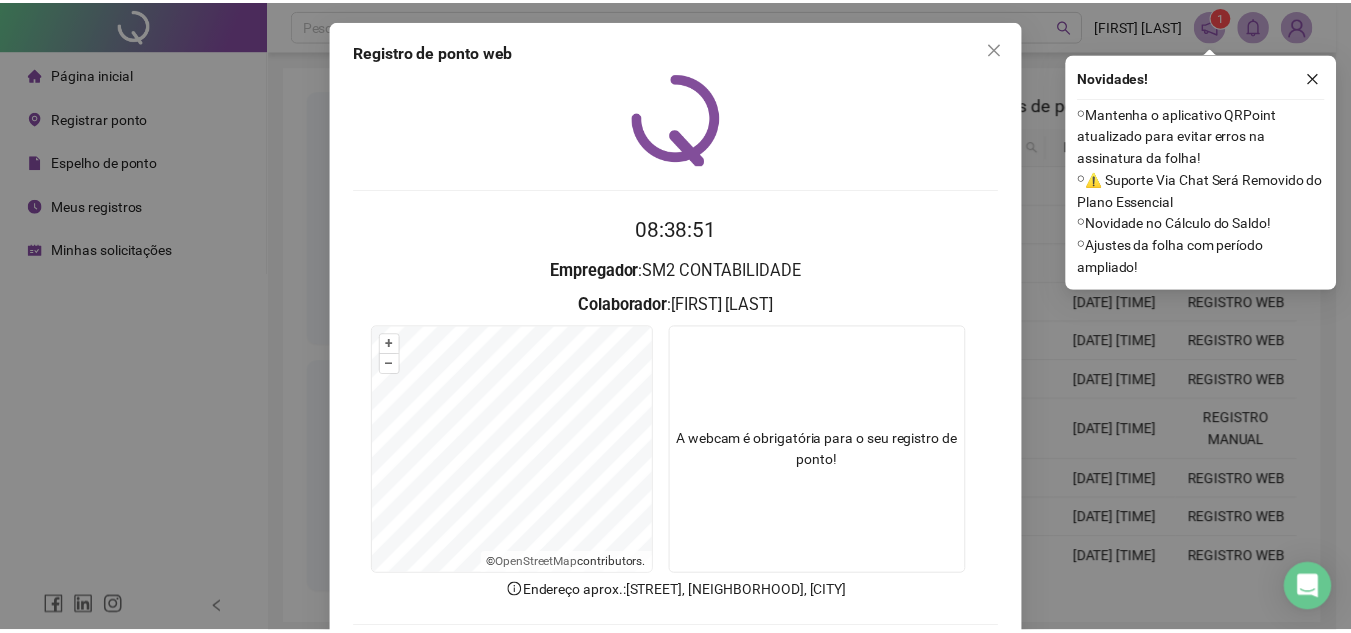 scroll, scrollTop: 100, scrollLeft: 0, axis: vertical 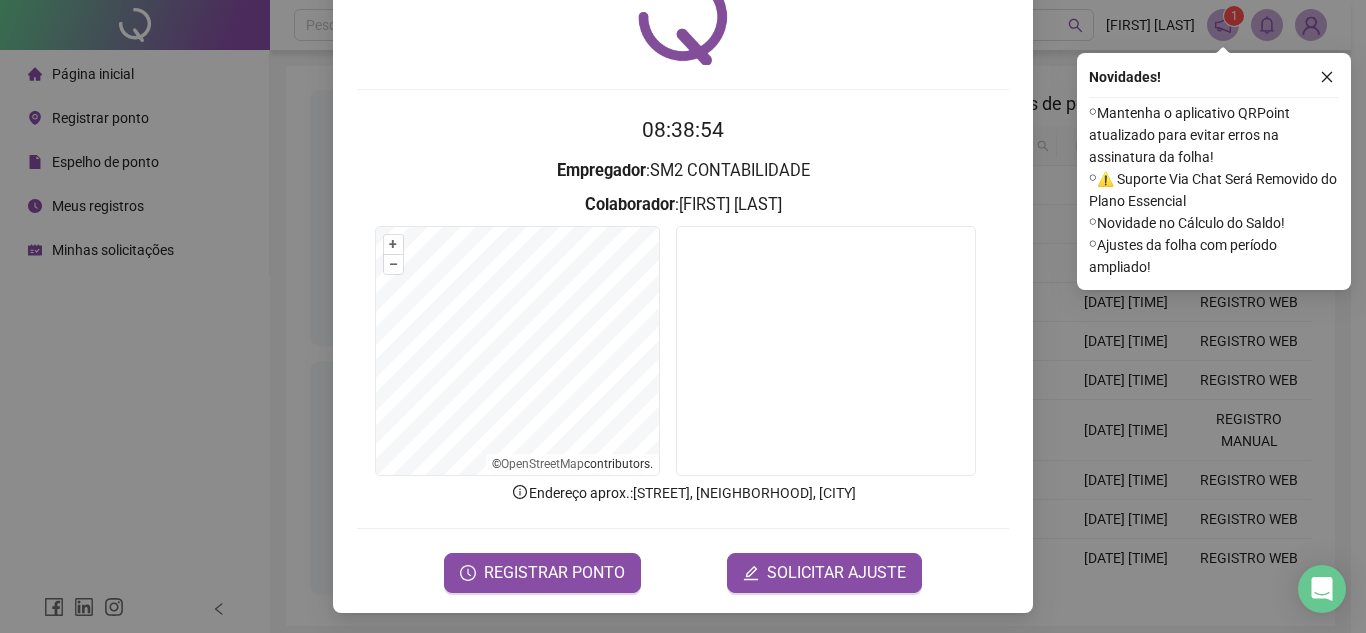 click on "Registro de ponto web 08:38:54 Empregador :  SM2 CONTABILIDADE Colaborador :  MILENA PONCIANO MATIAS + – ⇧ › ©  OpenStreetMap  contributors. Endereço aprox. :  Alameda dos Sombreiros, Caminho das Árvores, Salvador REGISTRAR PONTO SOLICITAR AJUSTE" at bounding box center [683, 316] 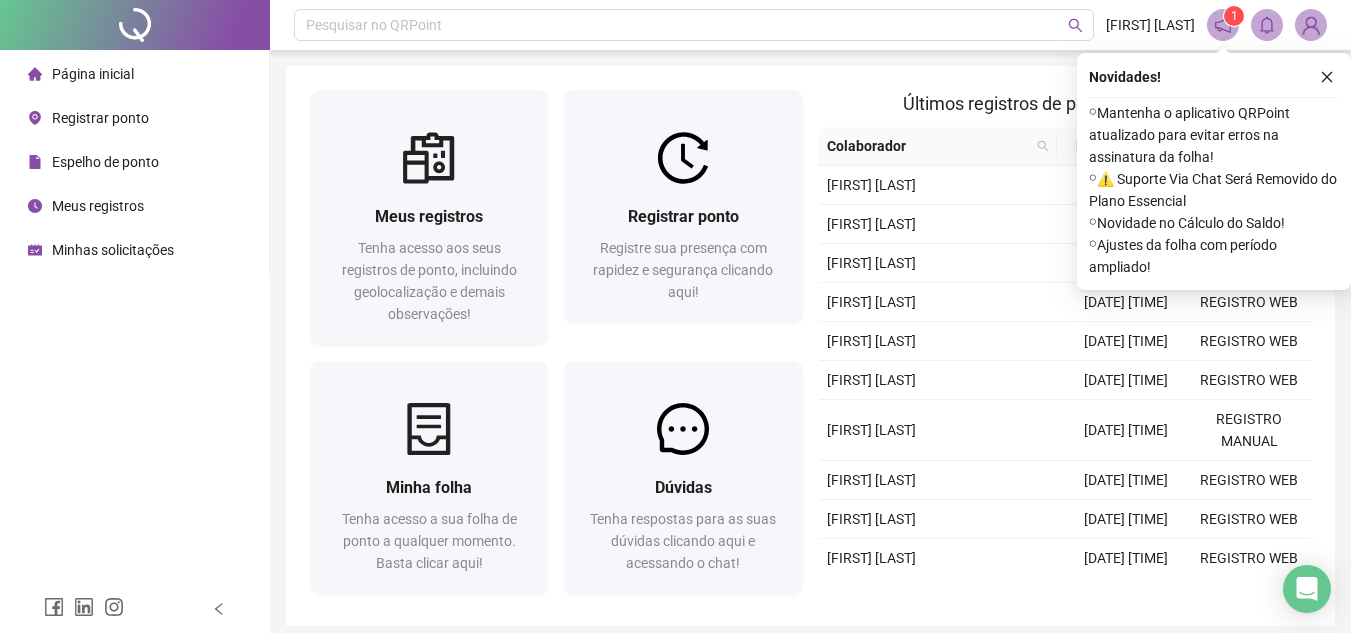click on "Minhas solicitações" at bounding box center (113, 250) 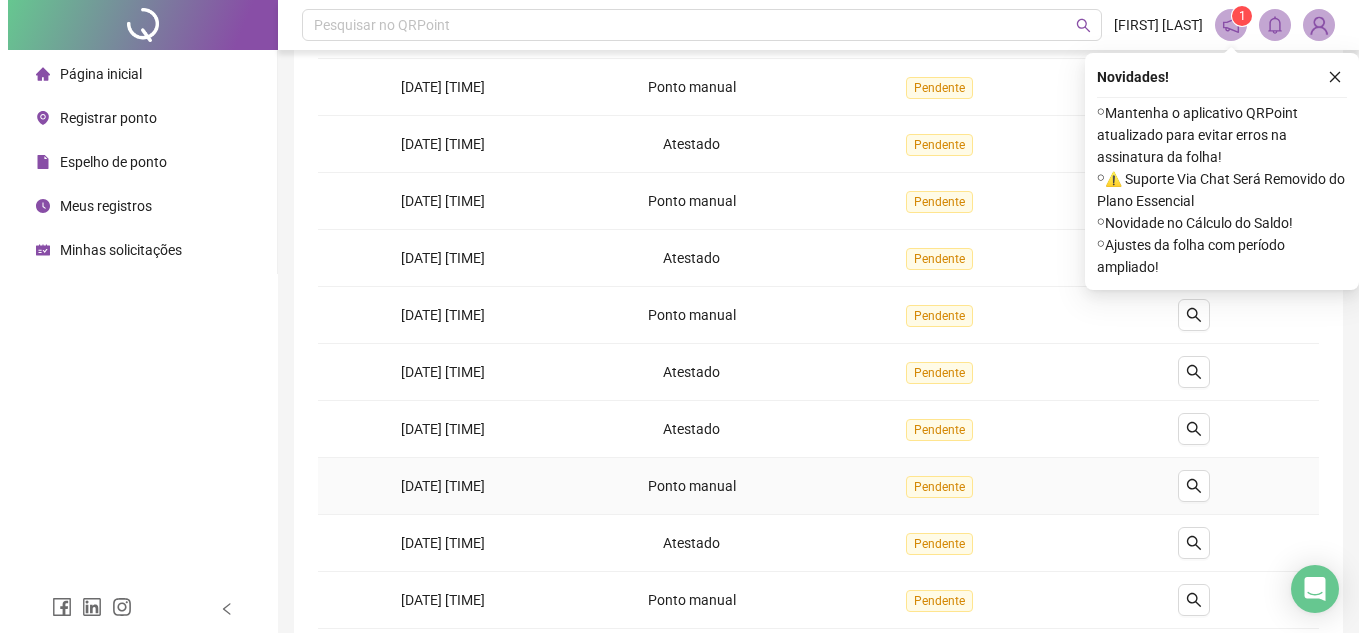 scroll, scrollTop: 0, scrollLeft: 0, axis: both 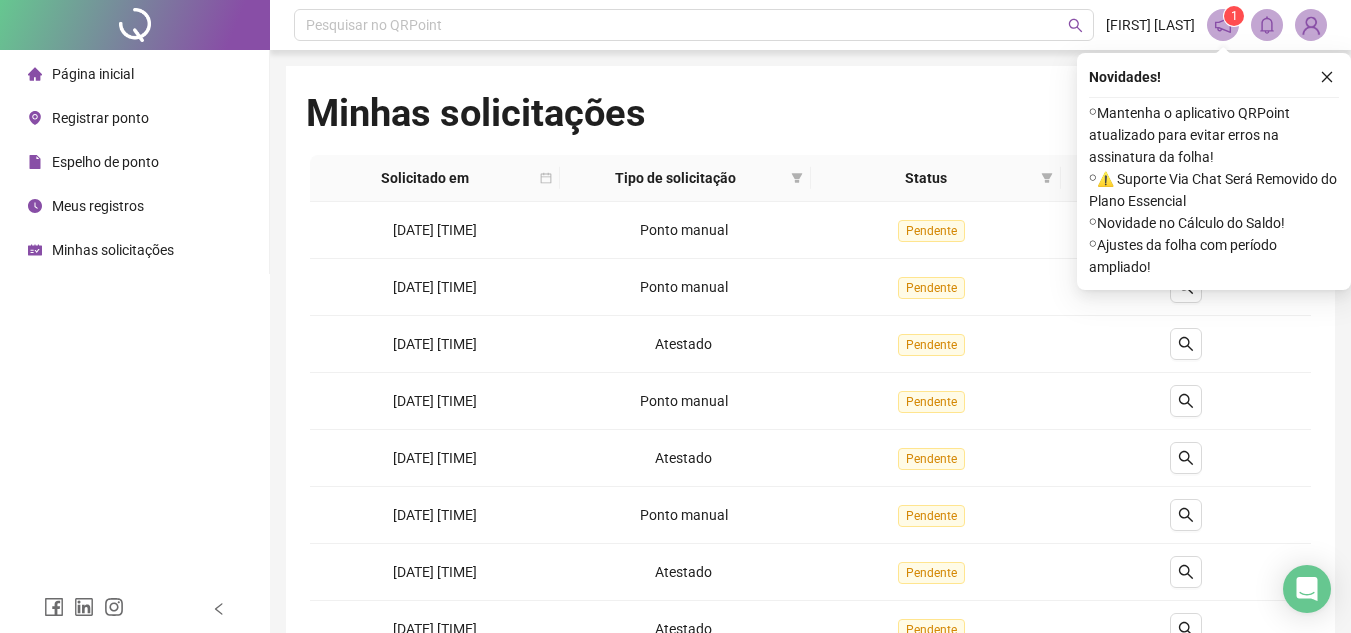 click at bounding box center [135, 25] 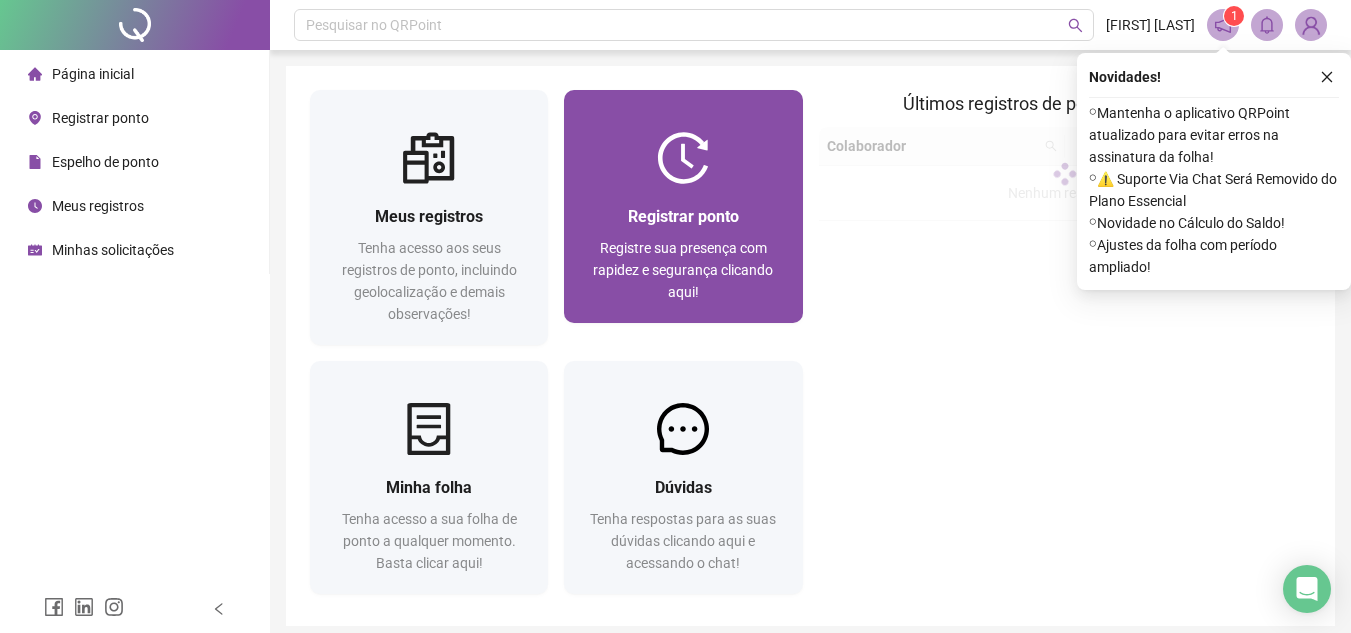 click on "Registrar ponto Registre sua presença com rapidez e segurança clicando aqui!" at bounding box center [683, 253] 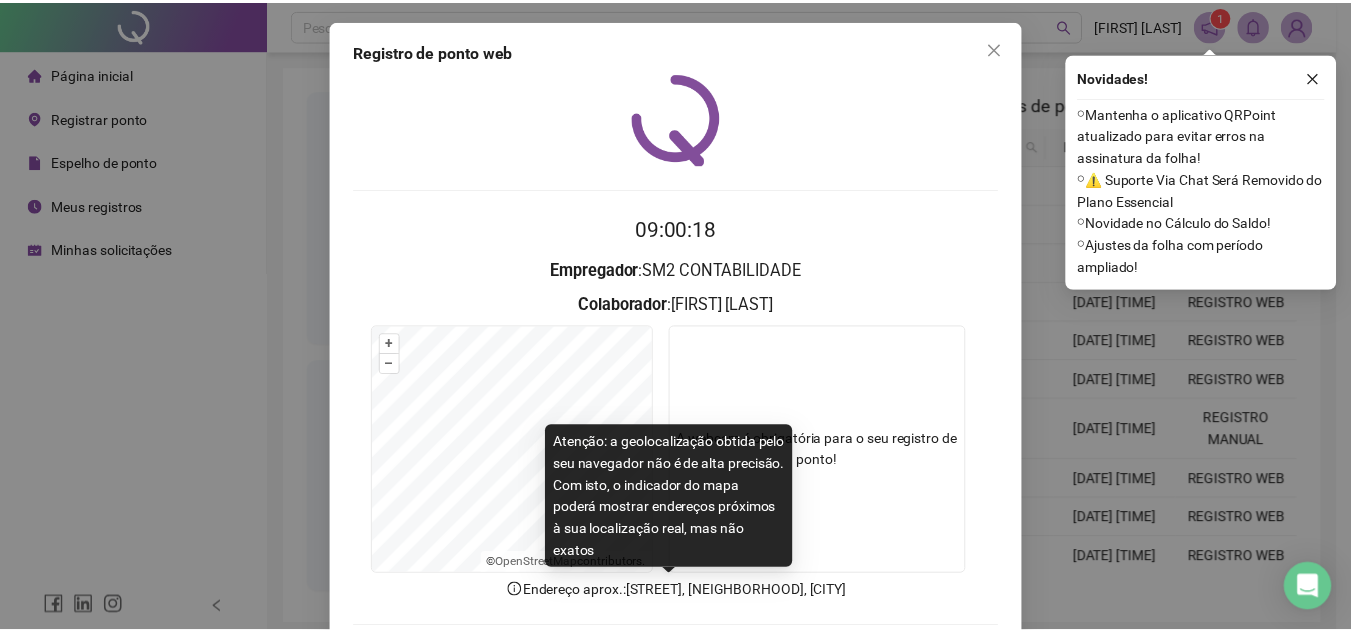 scroll, scrollTop: 100, scrollLeft: 0, axis: vertical 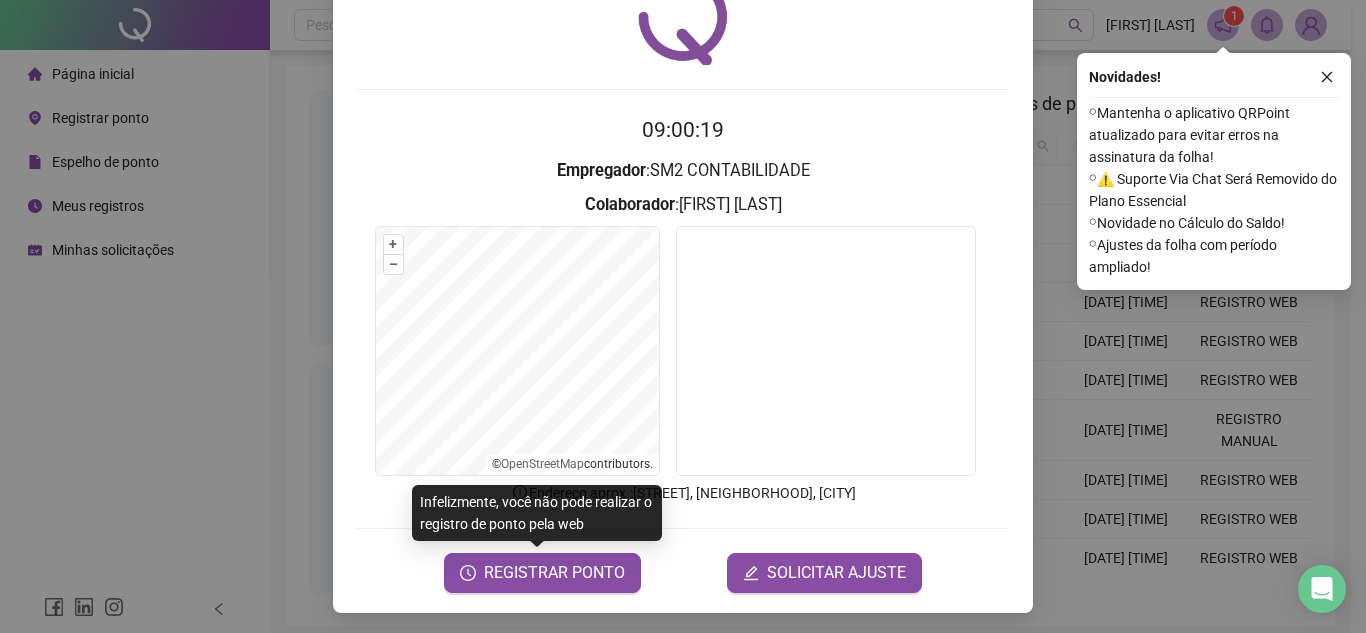 click on "Registro de ponto web 09:00:19 Empregador :  SM2 CONTABILIDADE Colaborador :  MILENA PONCIANO MATIAS + – ⇧ › ©  OpenStreetMap  contributors. Endereço aprox. :  Alameda dos Sombreiros, Caminho das Árvores, Salvador REGISTRAR PONTO SOLICITAR AJUSTE" at bounding box center [683, 266] 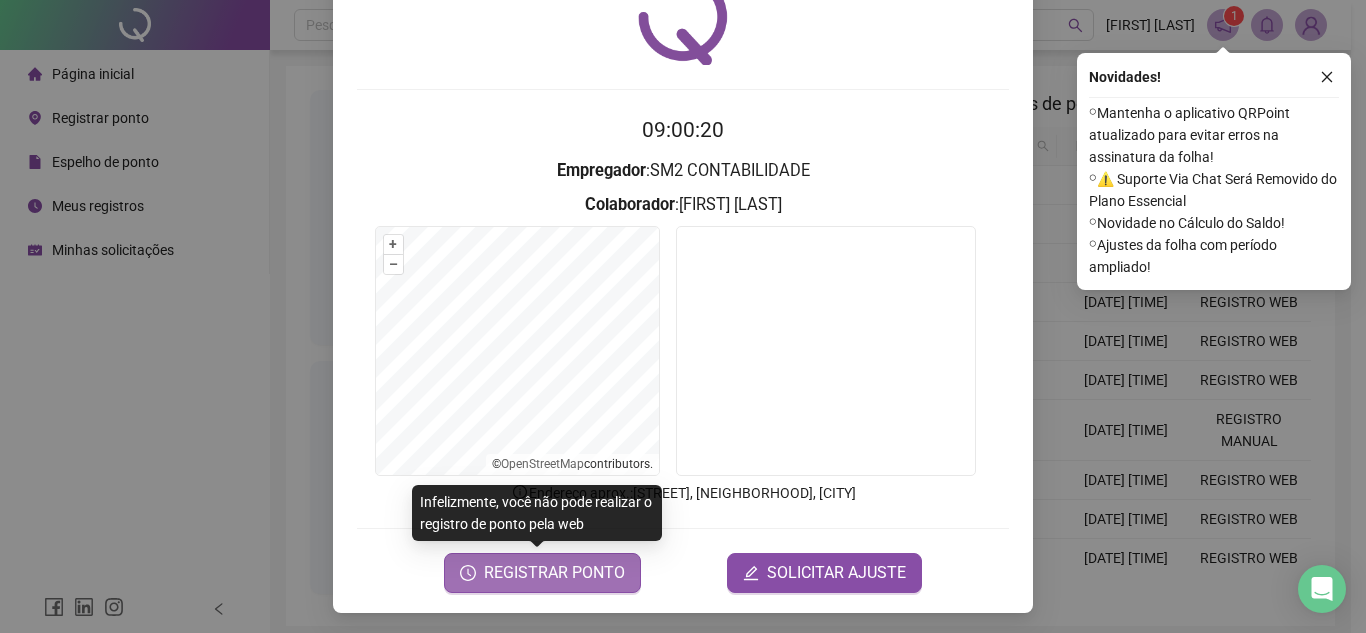 click on "REGISTRAR PONTO" at bounding box center (542, 573) 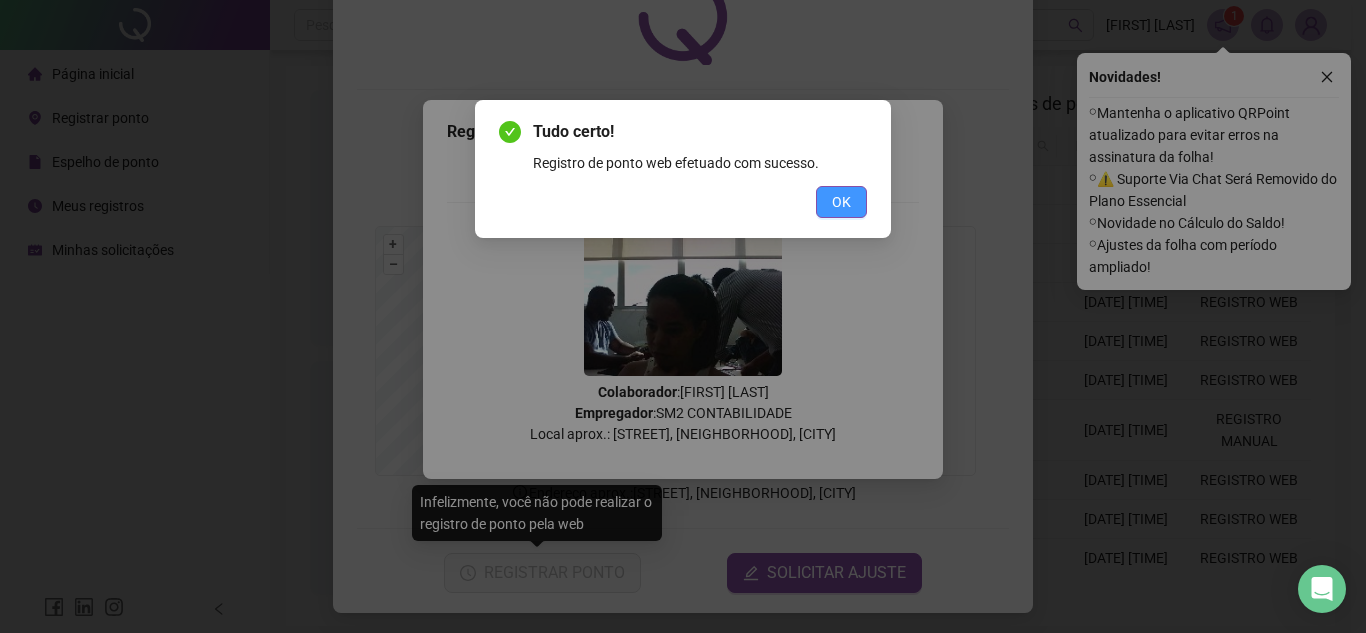 click on "OK" at bounding box center [841, 202] 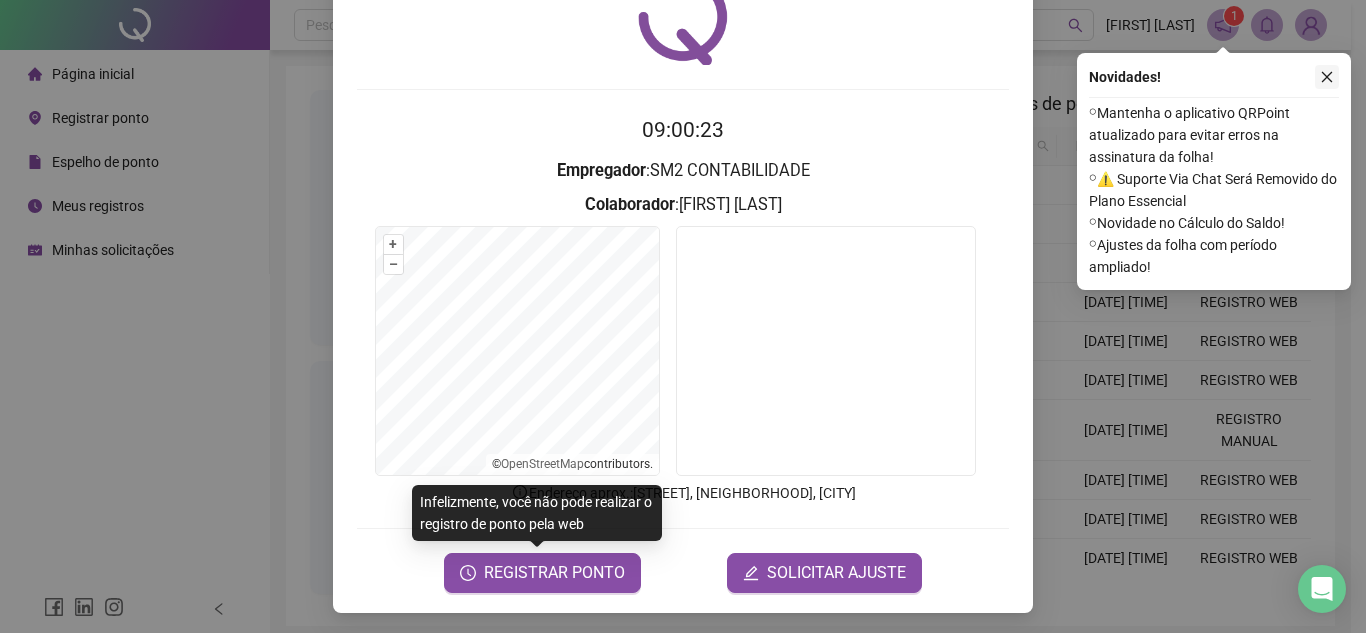 click at bounding box center [1327, 77] 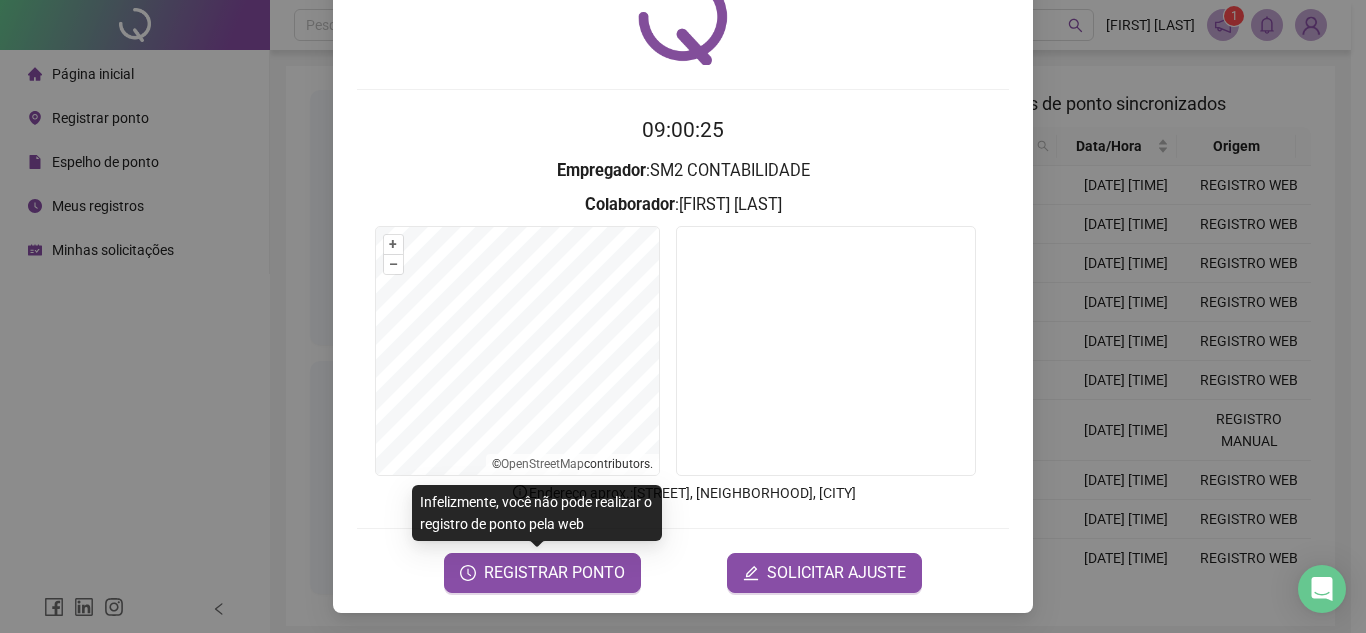 click on "Registro de ponto web 09:00:25 Empregador :  SM2 CONTABILIDADE Colaborador :  MILENA PONCIANO MATIAS + – ⇧ › ©  OpenStreetMap  contributors. Endereço aprox. :  Alameda dos Sombreiros, Caminho das Árvores, Salvador REGISTRAR PONTO SOLICITAR AJUSTE" at bounding box center [683, 316] 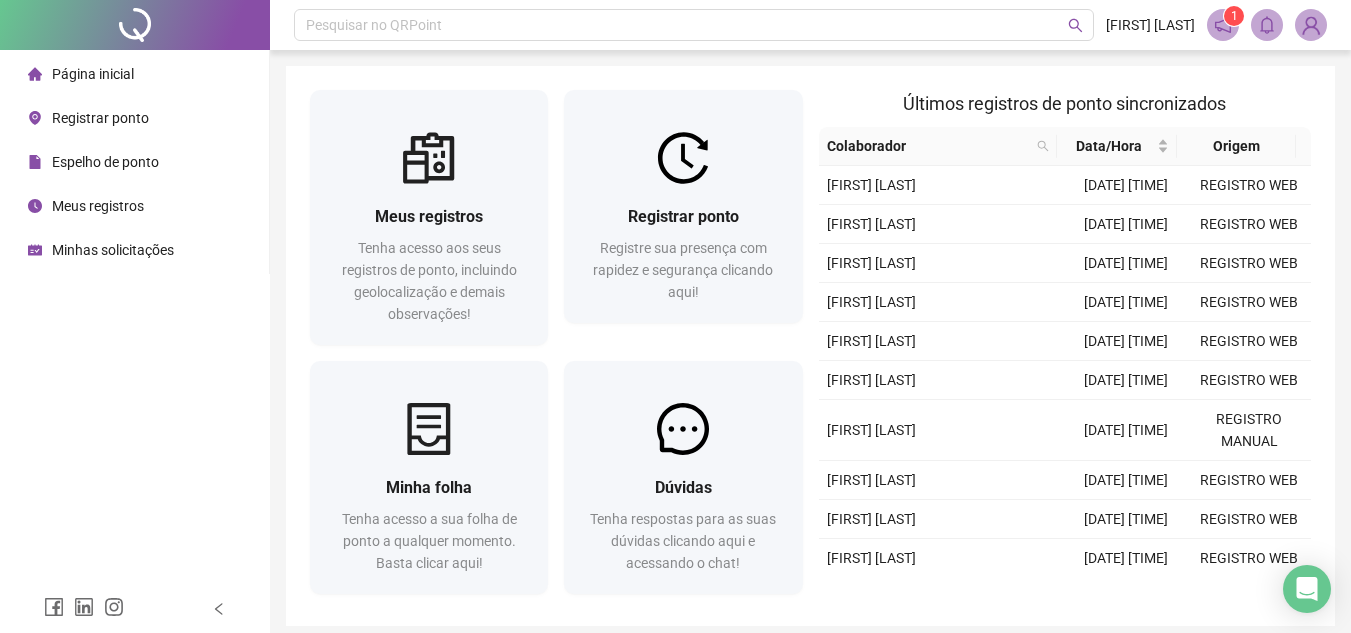 click at bounding box center [135, 25] 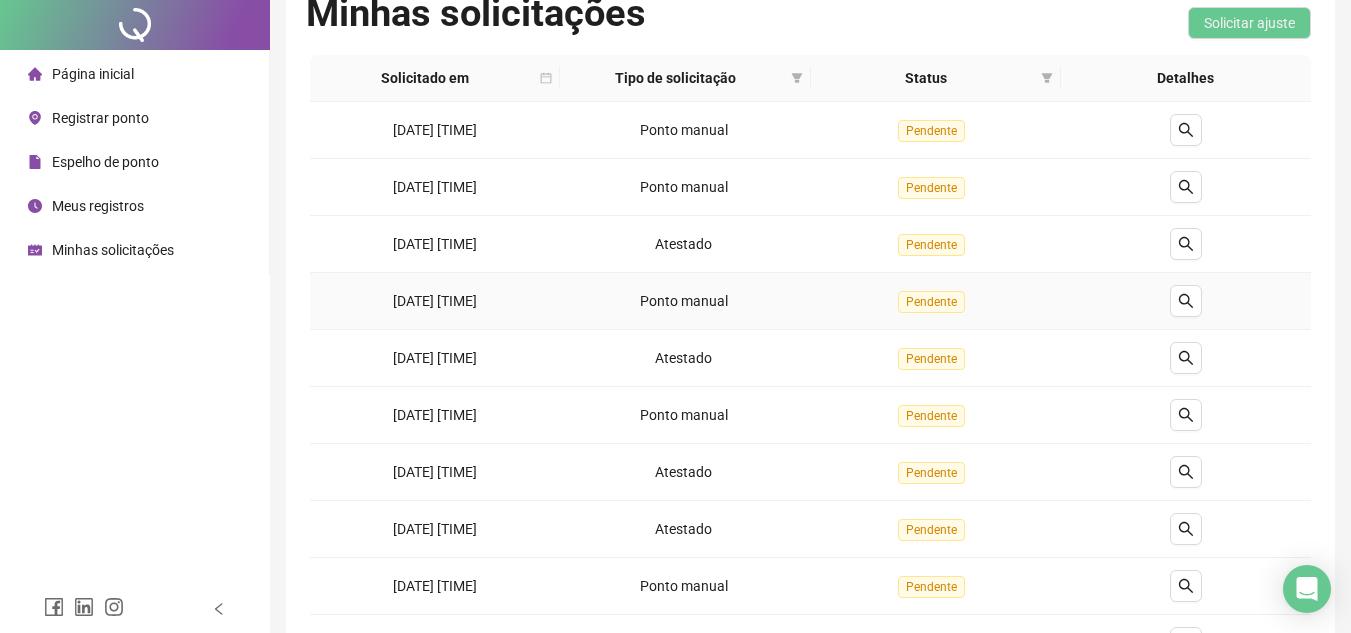 scroll, scrollTop: 0, scrollLeft: 0, axis: both 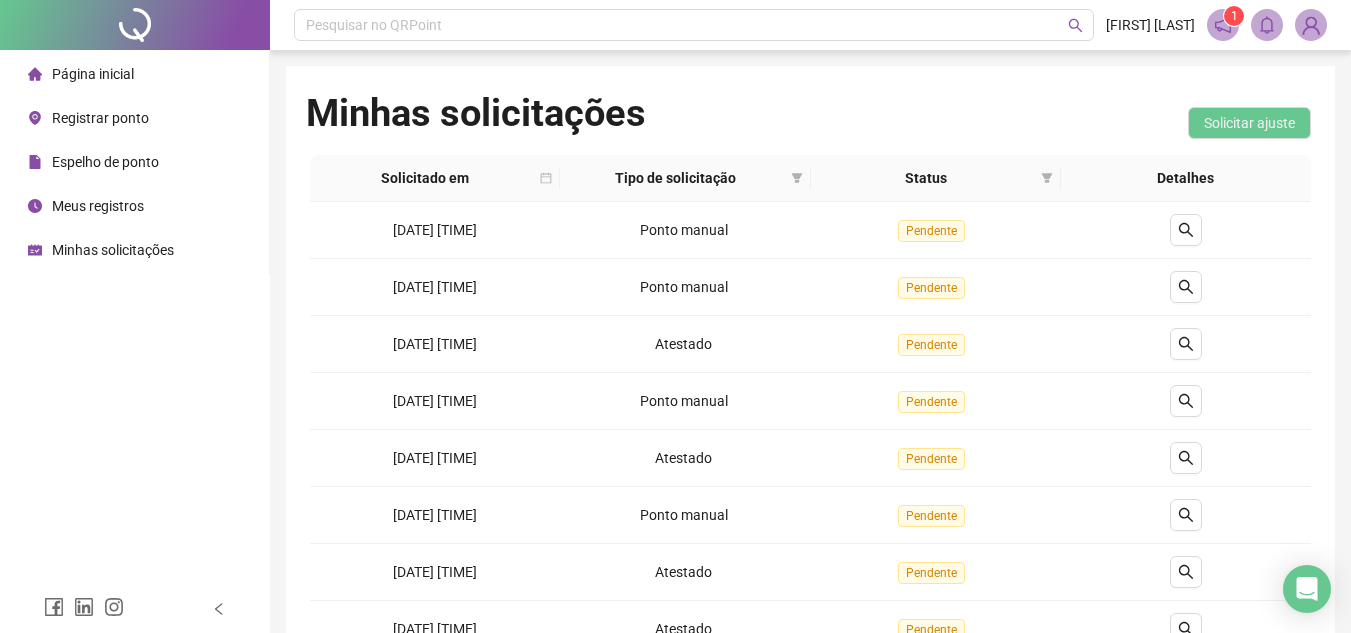 click on "Espelho de ponto" at bounding box center (93, 162) 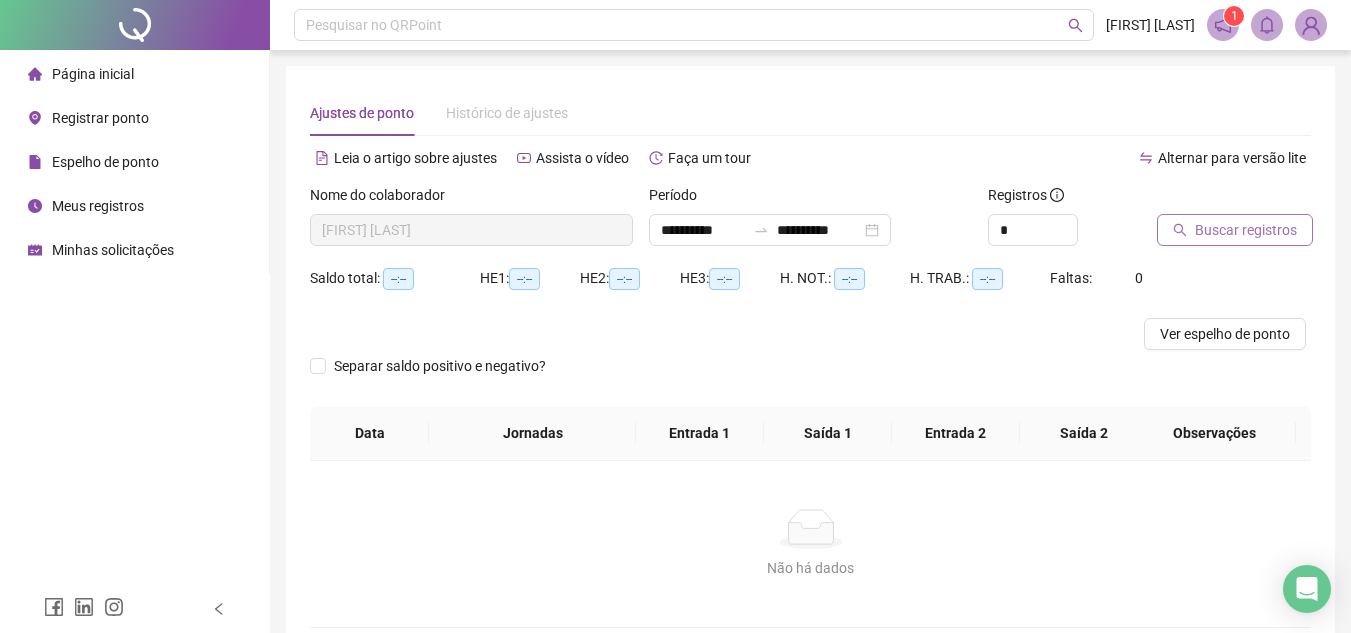 click on "Buscar registros" at bounding box center [1246, 230] 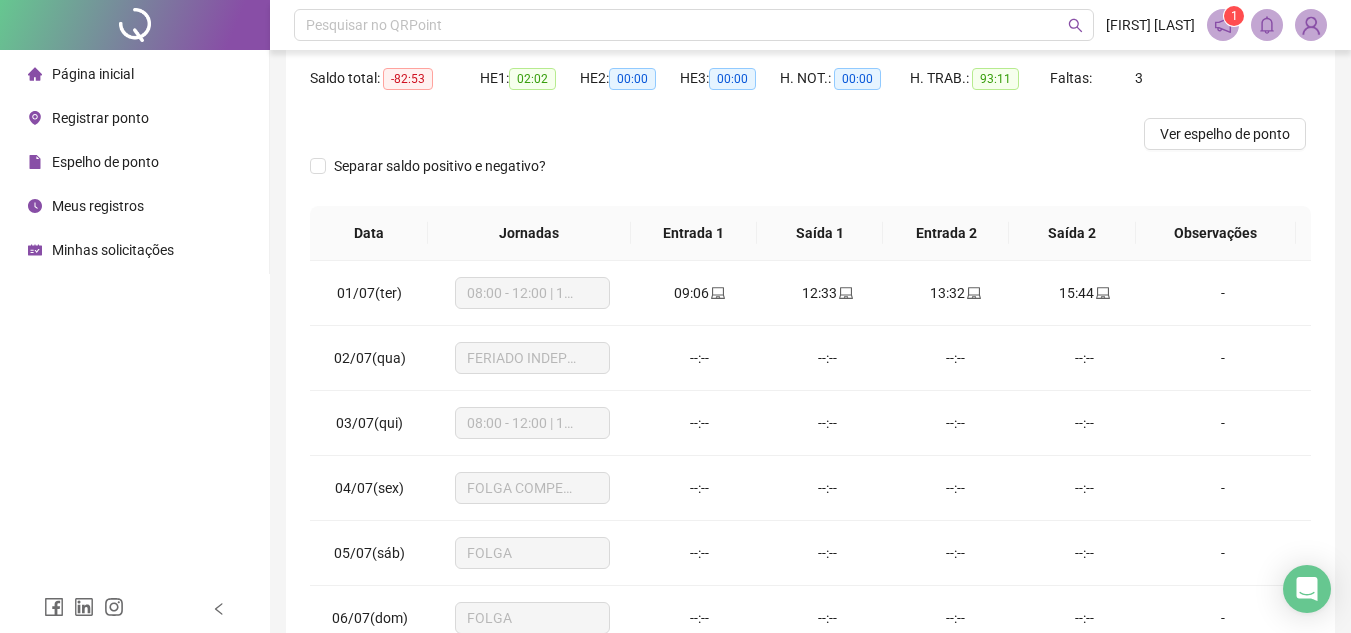 scroll, scrollTop: 300, scrollLeft: 0, axis: vertical 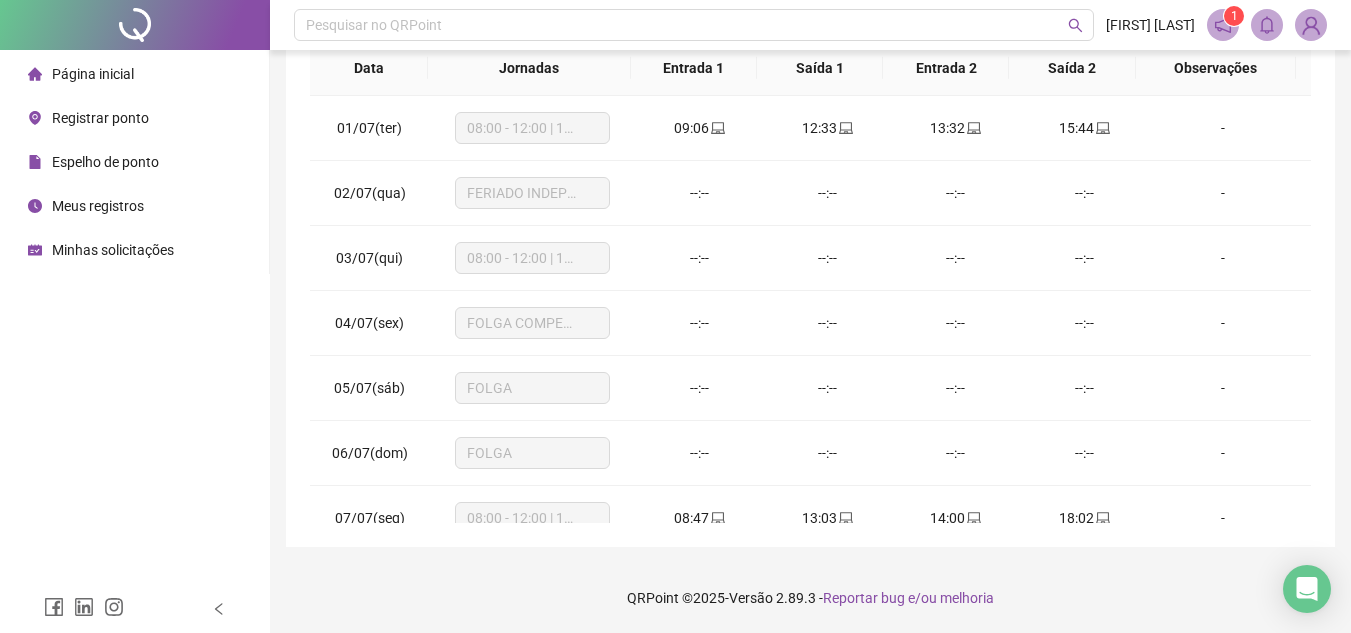 click on "Página inicial" at bounding box center [93, 74] 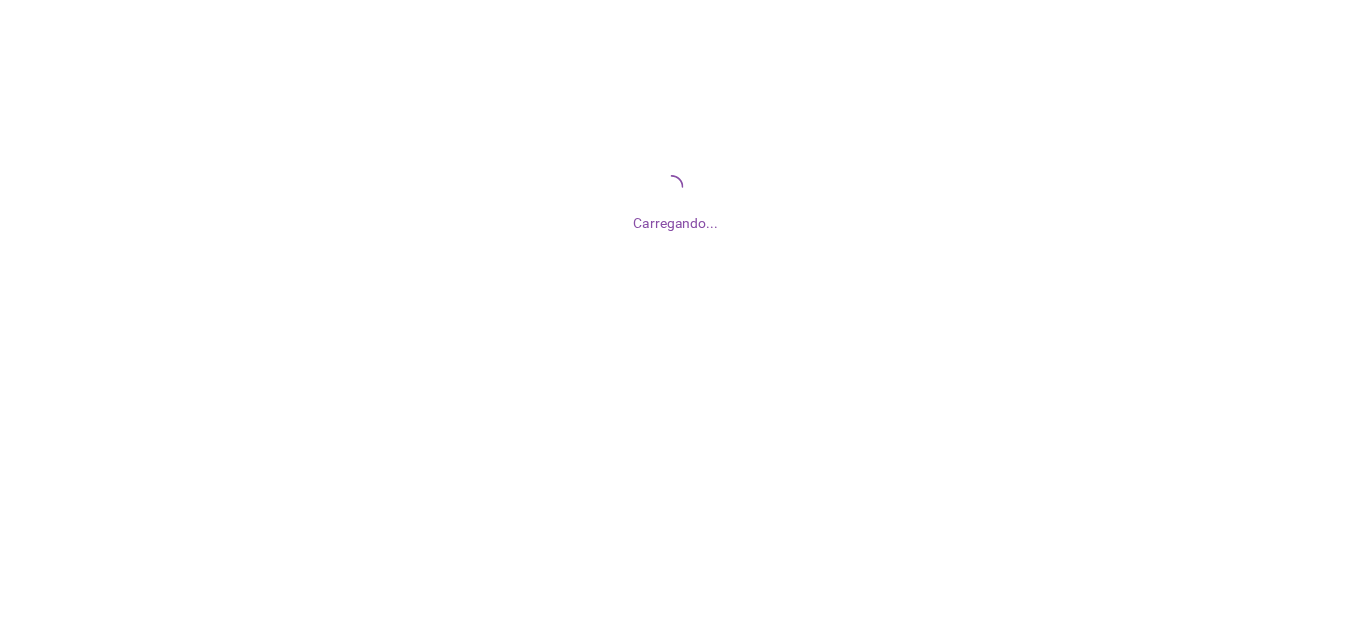 scroll, scrollTop: 0, scrollLeft: 0, axis: both 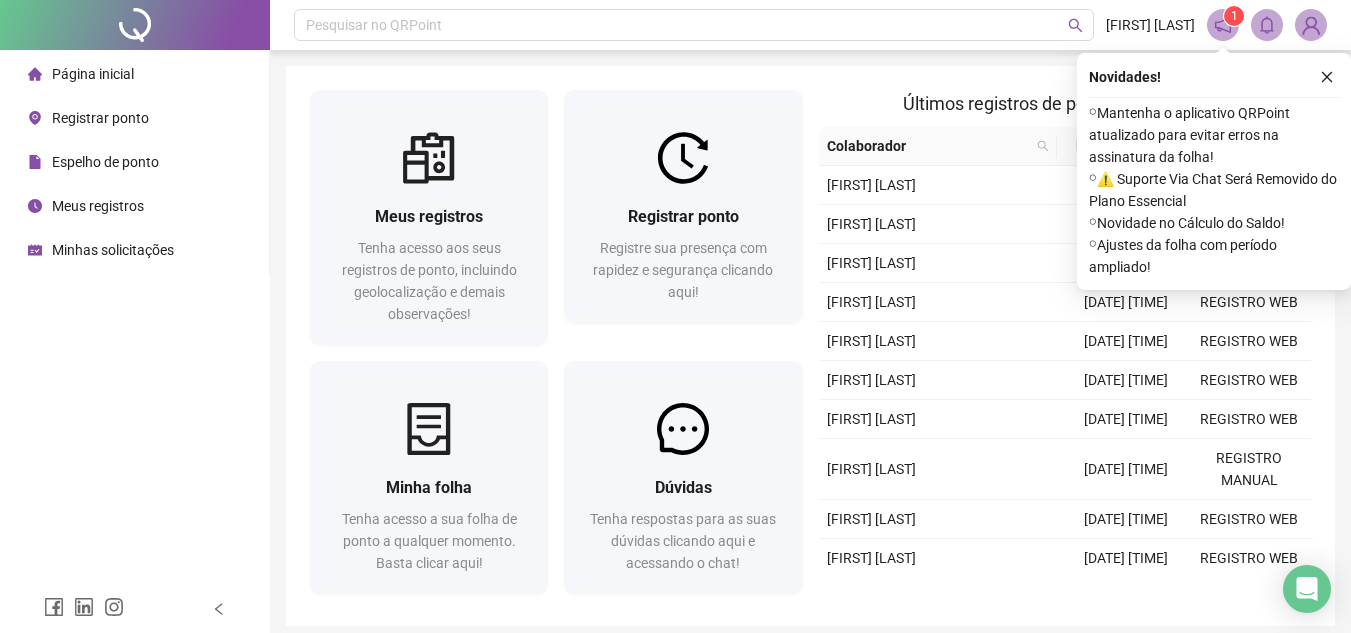 click on "Minhas solicitações" at bounding box center [113, 250] 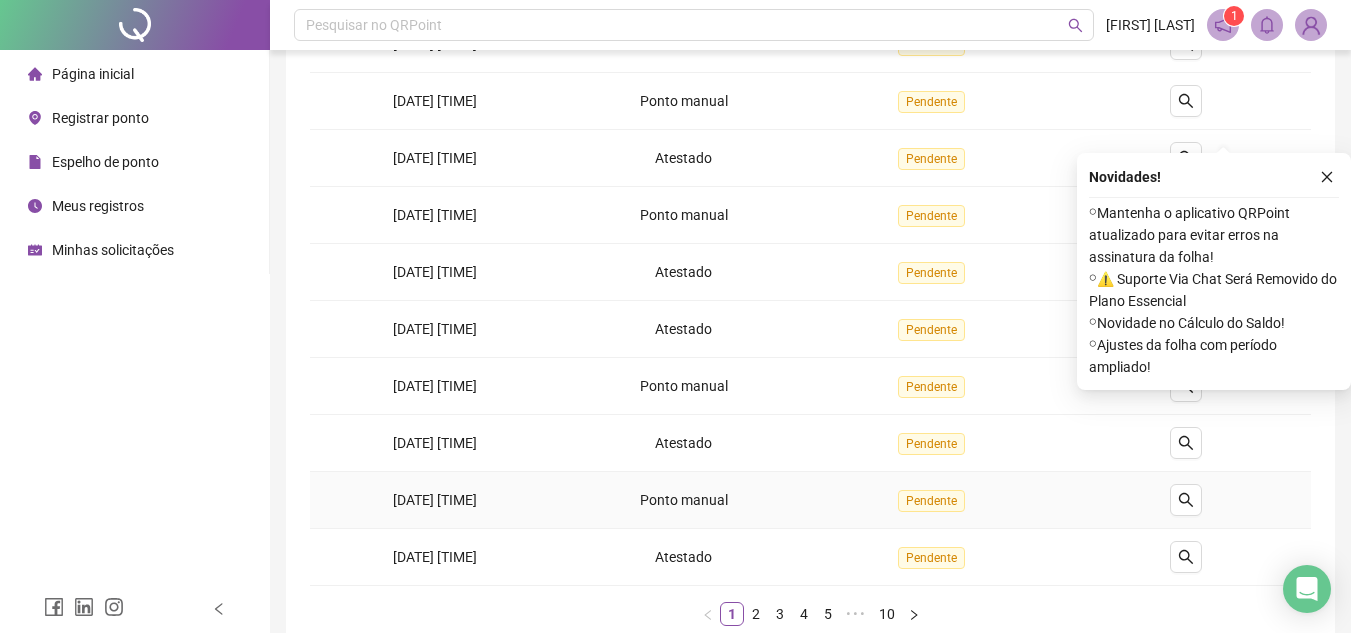 scroll, scrollTop: 400, scrollLeft: 0, axis: vertical 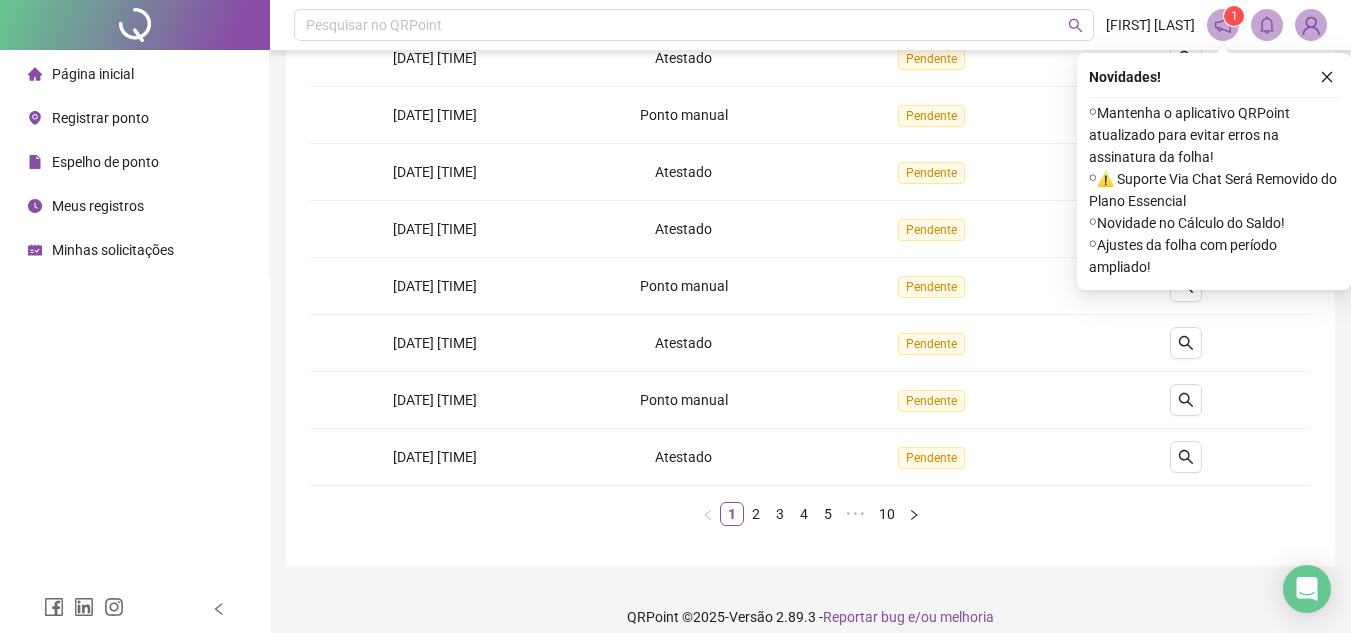 click on "Solicitado em Tipo de solicitação Status Detalhes         [DATE] [TIME] Ponto manual   Pendente [DATE] [TIME] Ponto manual   Pendente [DATE] [TIME] Atestado   Pendente [DATE] [TIME] Ponto manual   Pendente [DATE] [TIME] Atestado   Pendente [DATE] [TIME] Ponto manual   Pendente [DATE] [TIME] Atestado   Pendente [DATE] [TIME] Ponto manual   Pendente [DATE] [TIME] Atestado   Pendente [DATE] [TIME] Ponto manual   Pendente [DATE] [TIME] Atestado   Pendente 1 2 3 4 5 ••• 10" at bounding box center (810, 148) 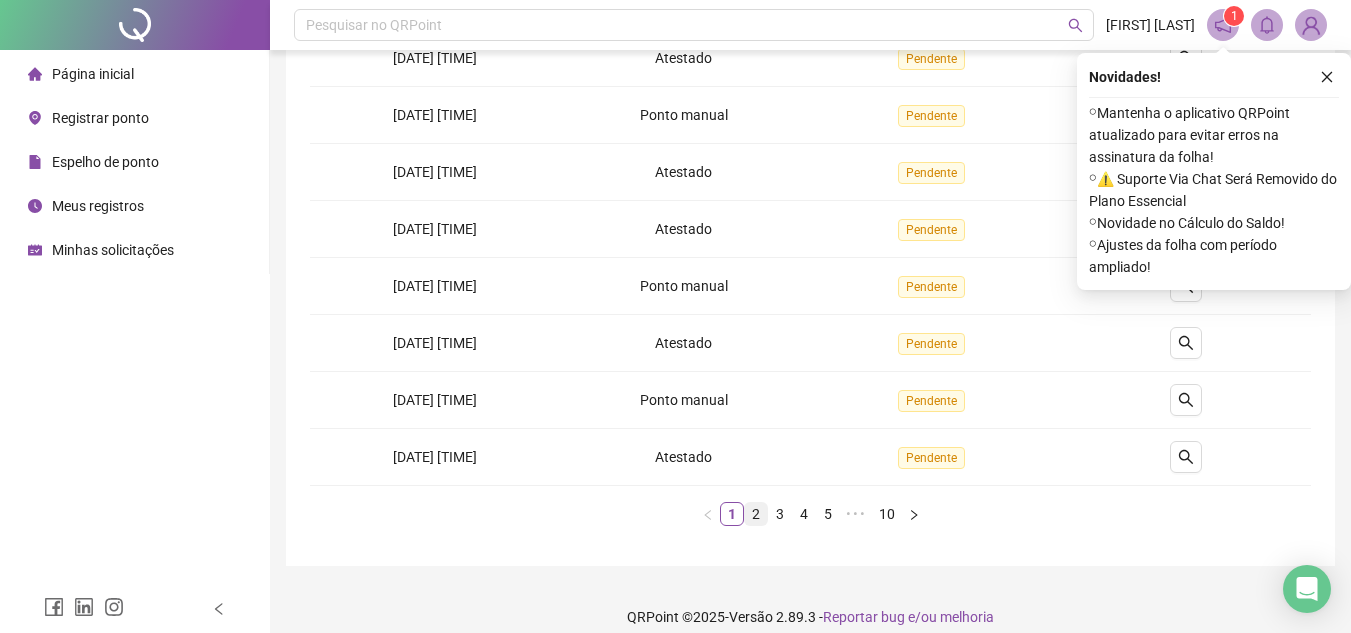click on "2" at bounding box center (756, 514) 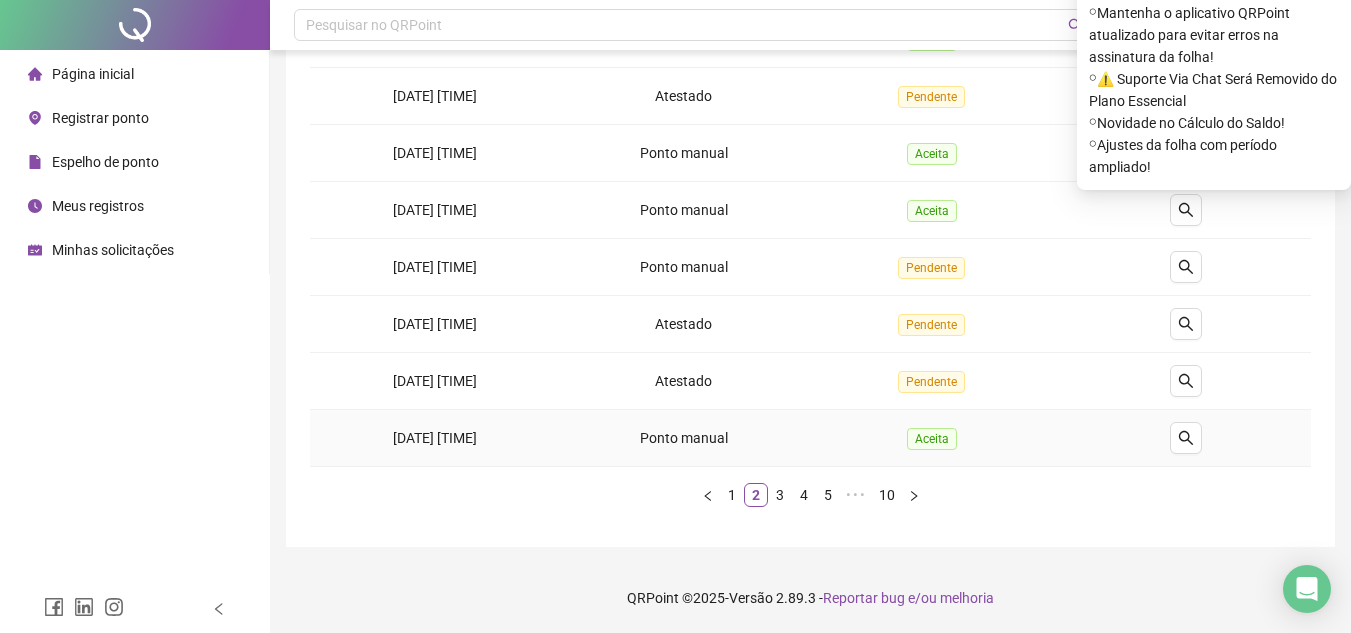 scroll, scrollTop: 319, scrollLeft: 0, axis: vertical 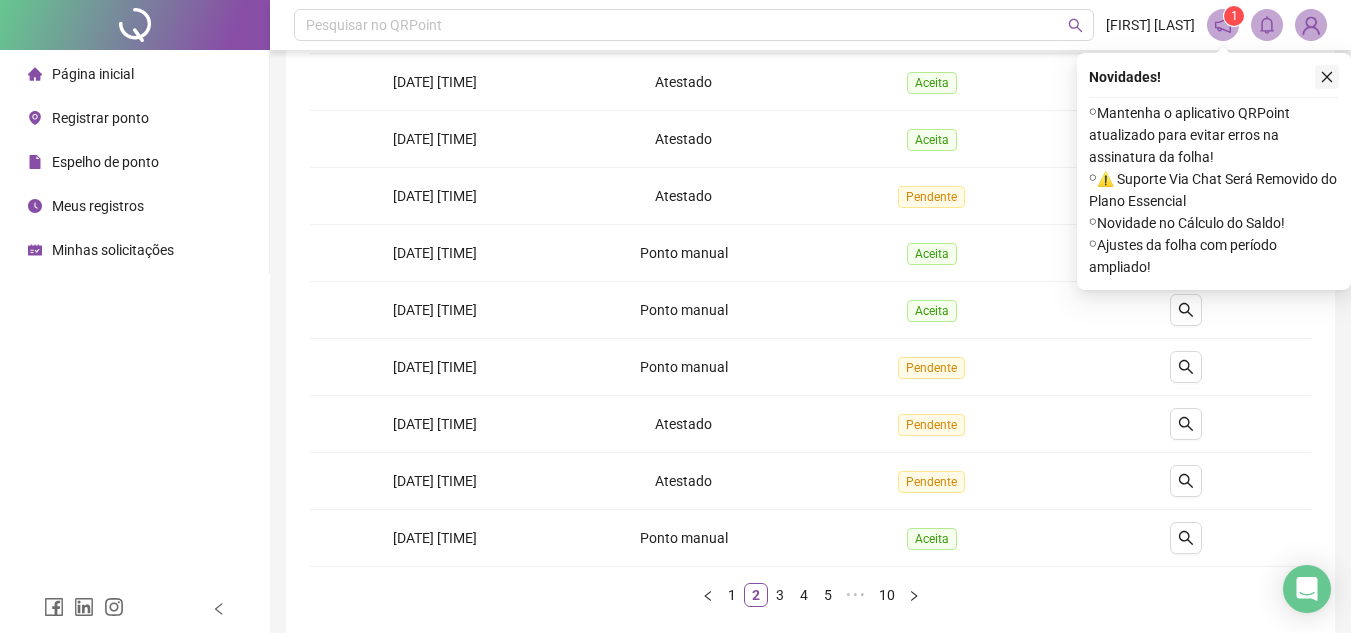 click on "Novidades ! ⚬  Mantenha o aplicativo QRPoint atualizado para evitar erros na assinatura da folha! ⚬  ⚠️ Suporte Via Chat Será Removido do Plano Essencial ⚬  Novidade no Cálculo do Saldo! ⚬  Ajustes da folha com período ampliado!" at bounding box center (1214, 171) 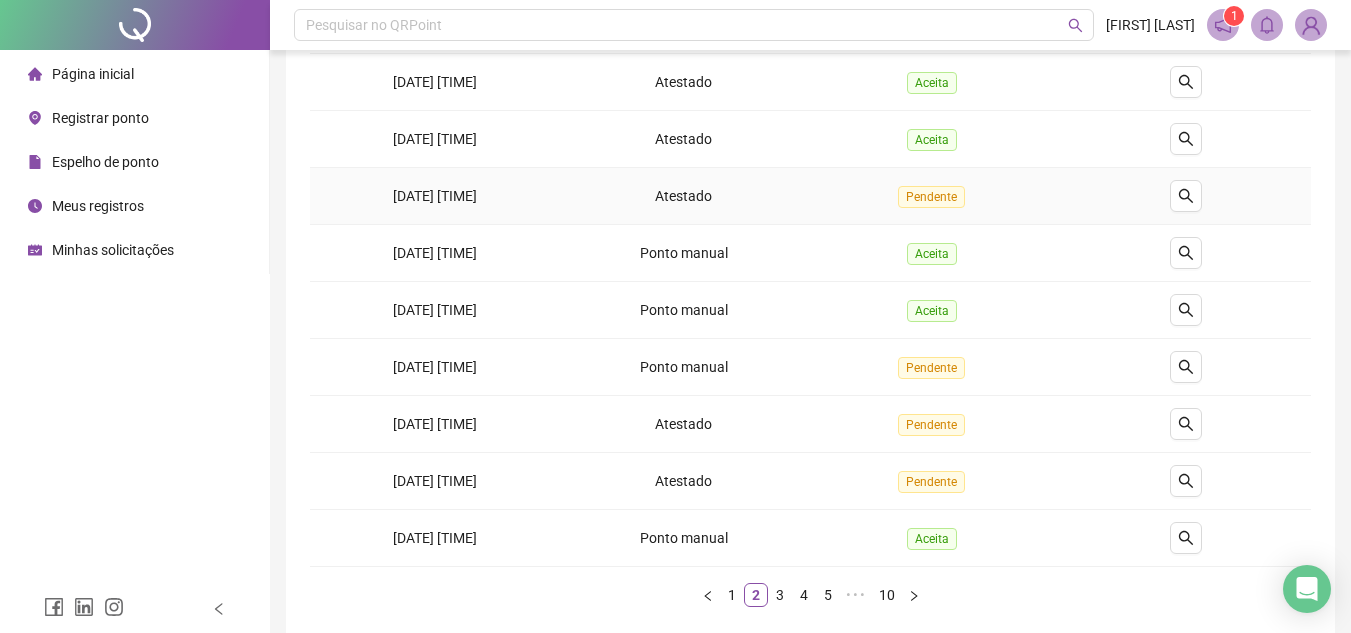 scroll, scrollTop: 19, scrollLeft: 0, axis: vertical 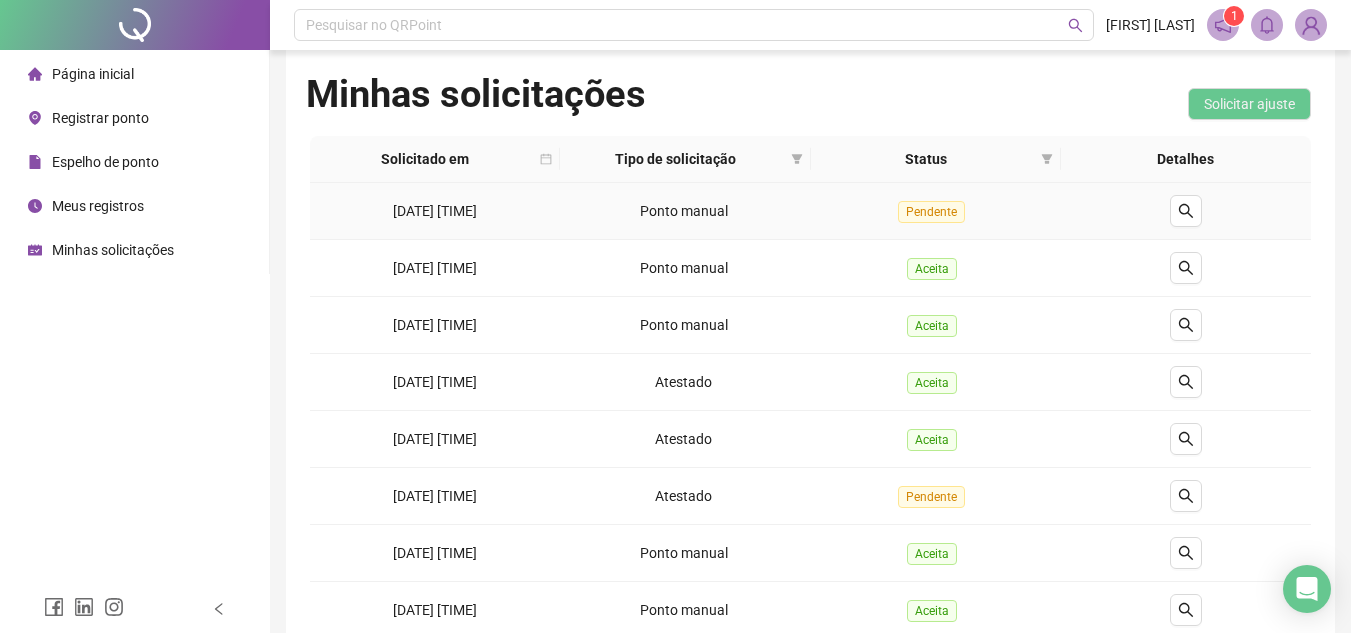 click at bounding box center [1186, 211] 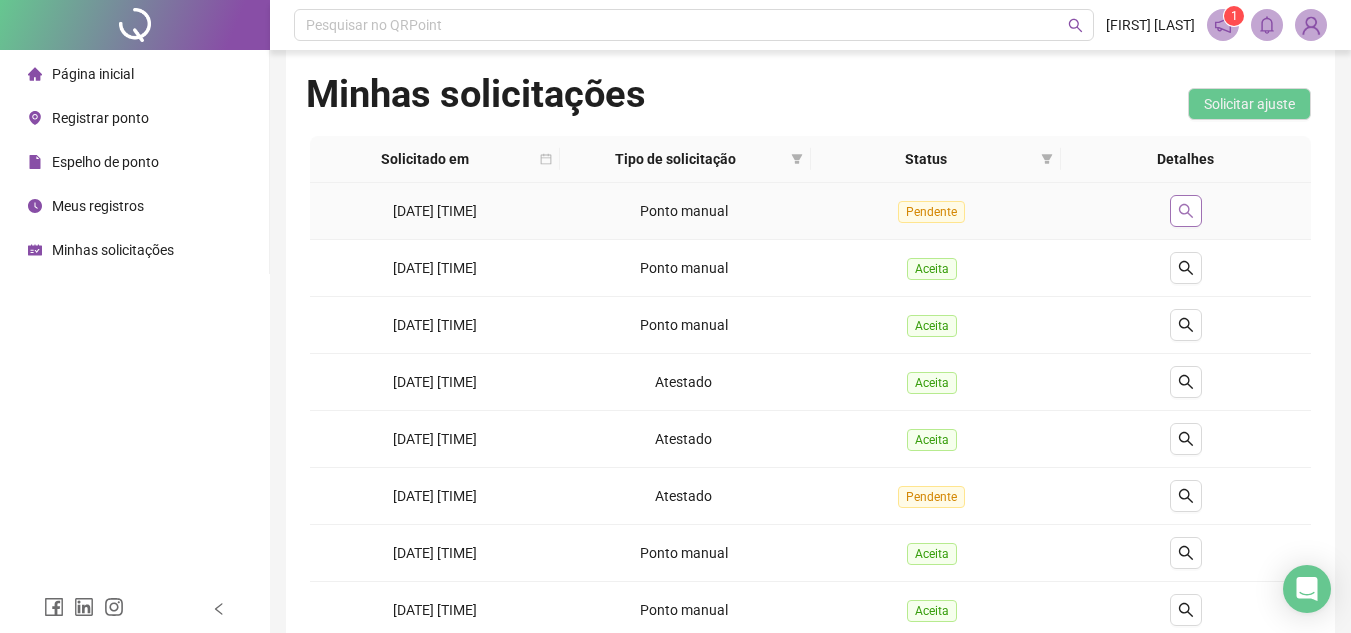 click 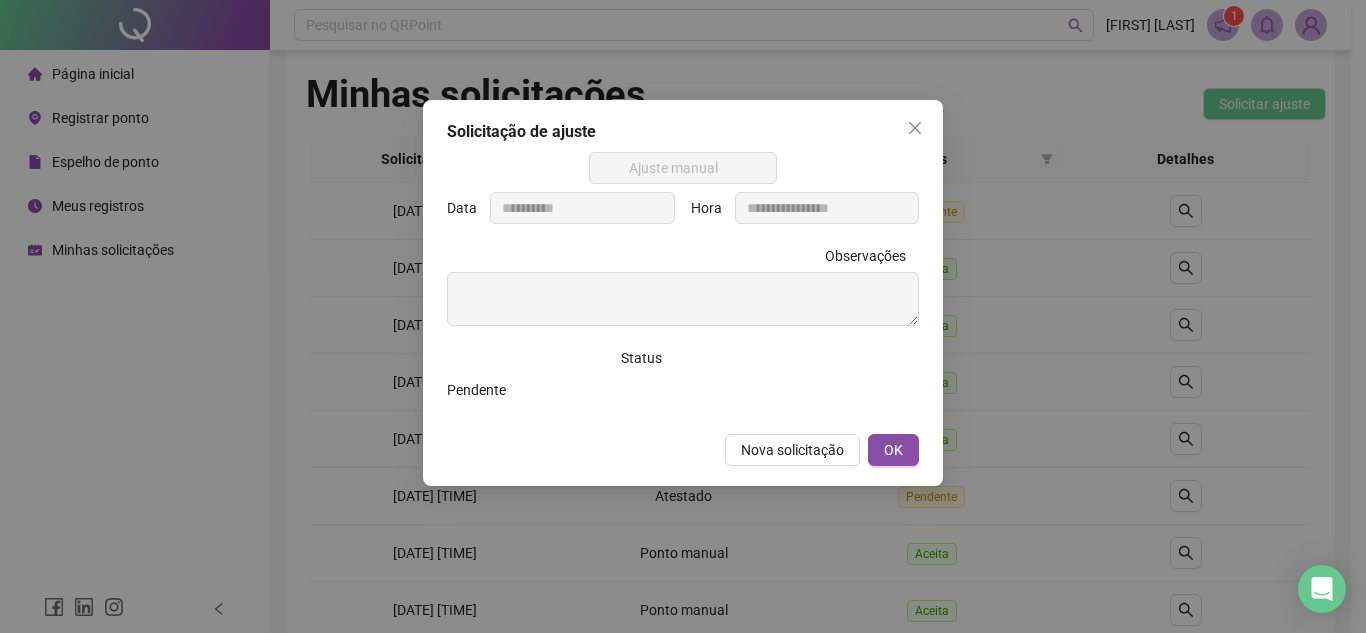 click on "**********" at bounding box center (683, 316) 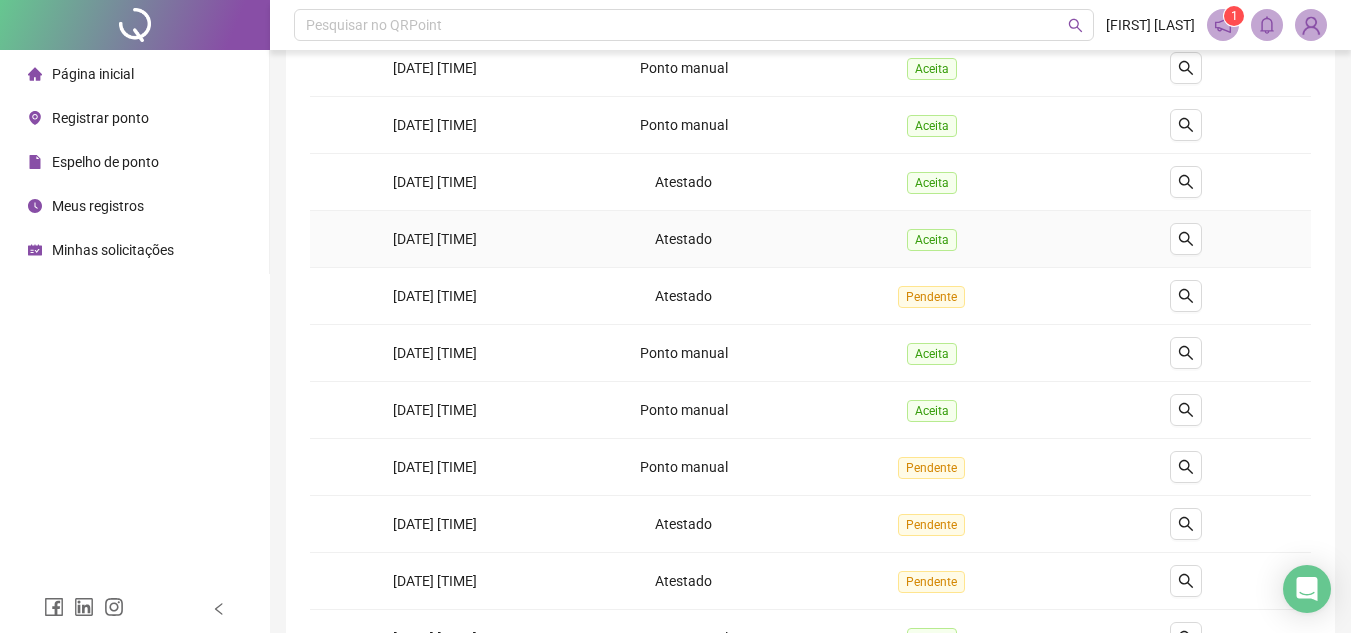 scroll, scrollTop: 319, scrollLeft: 0, axis: vertical 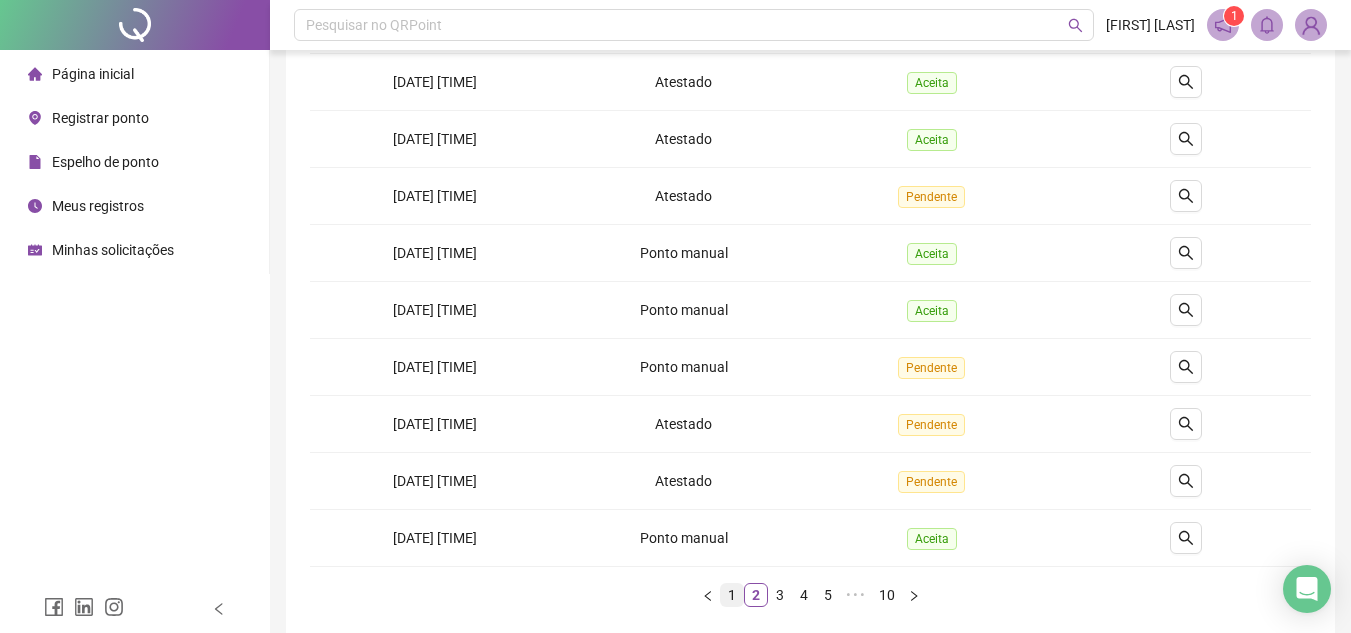 click on "1" at bounding box center [732, 595] 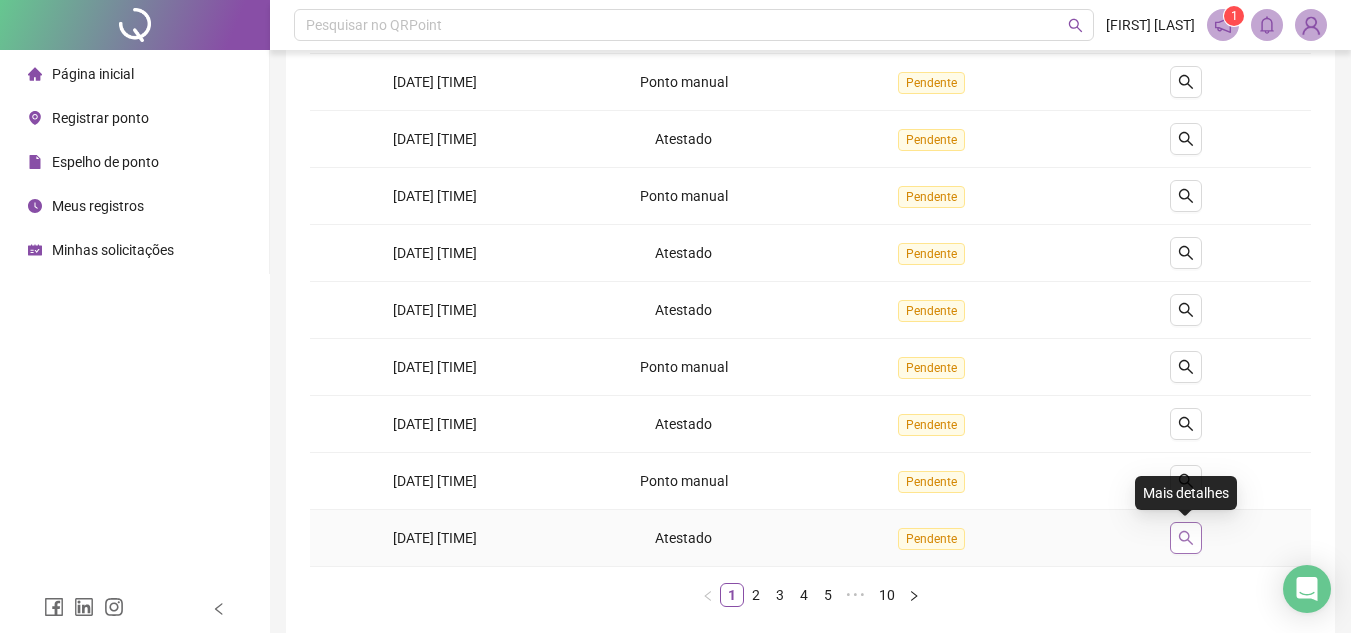 click 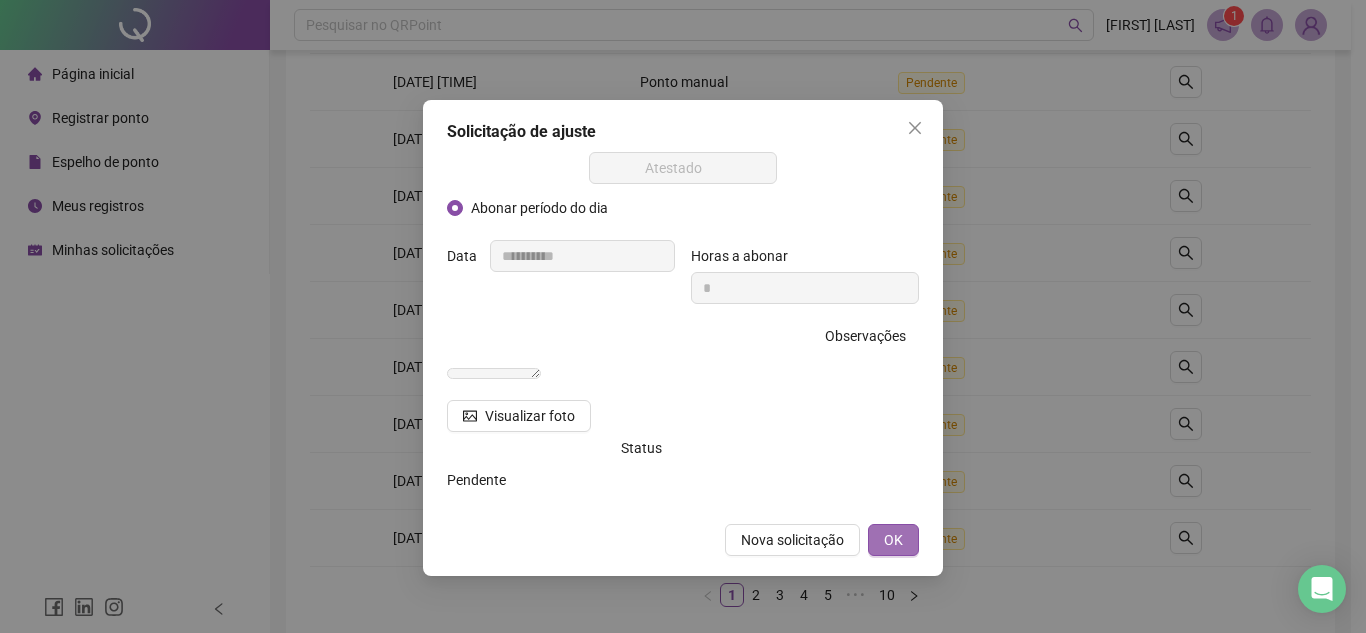 click on "OK" at bounding box center [893, 540] 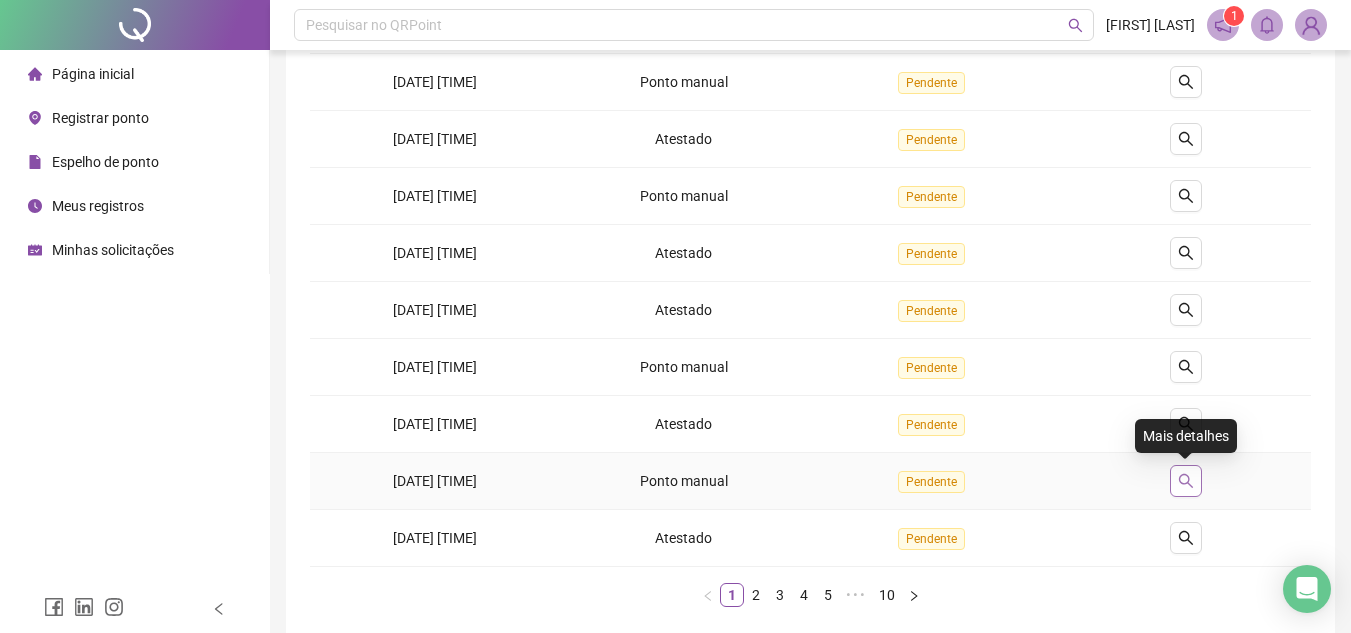 click 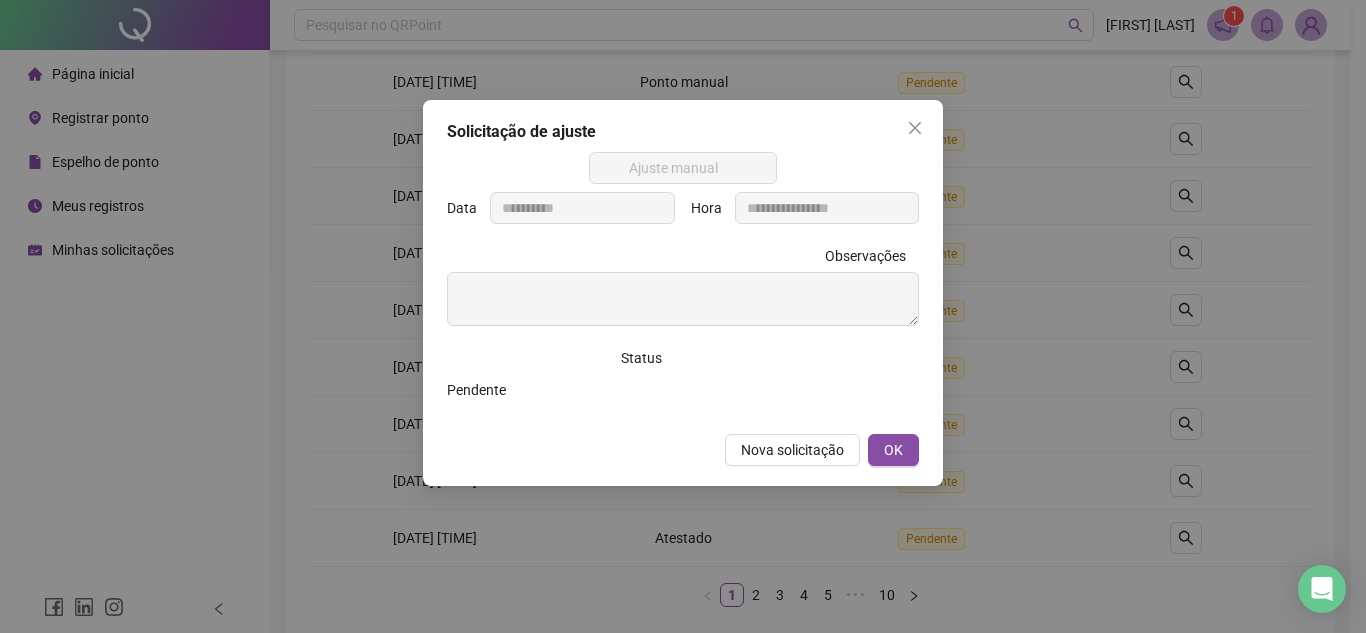 click on "**********" at bounding box center [683, 316] 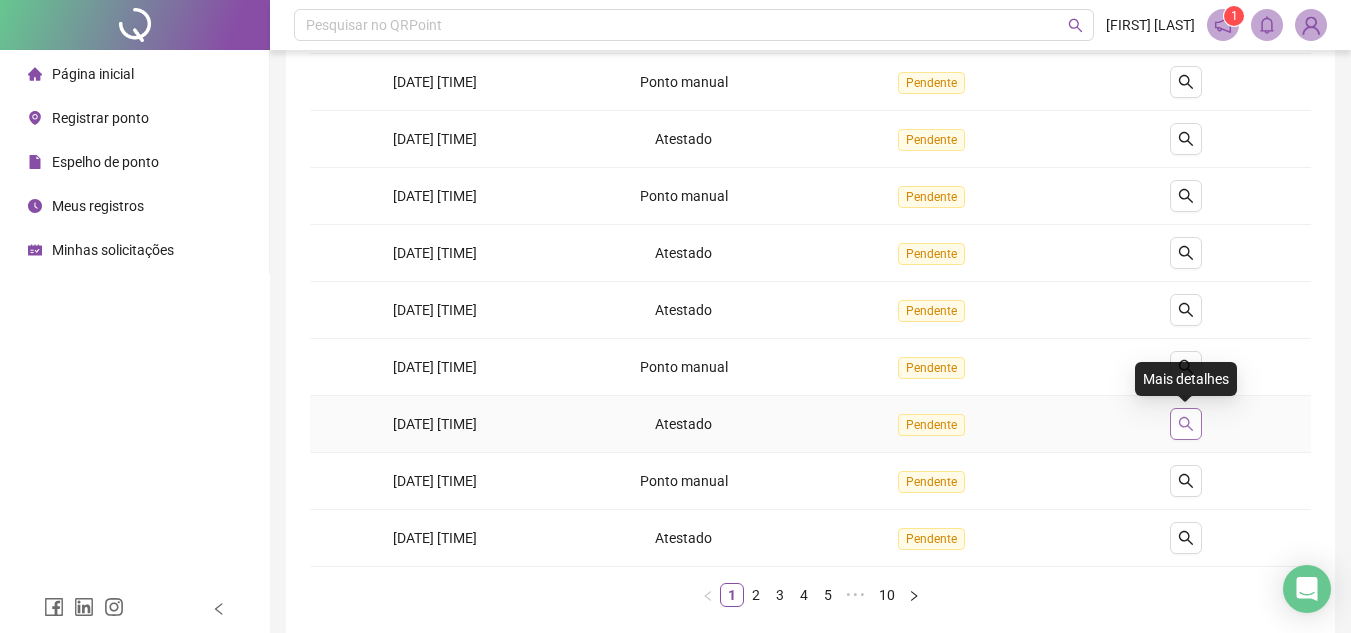click at bounding box center (1186, 424) 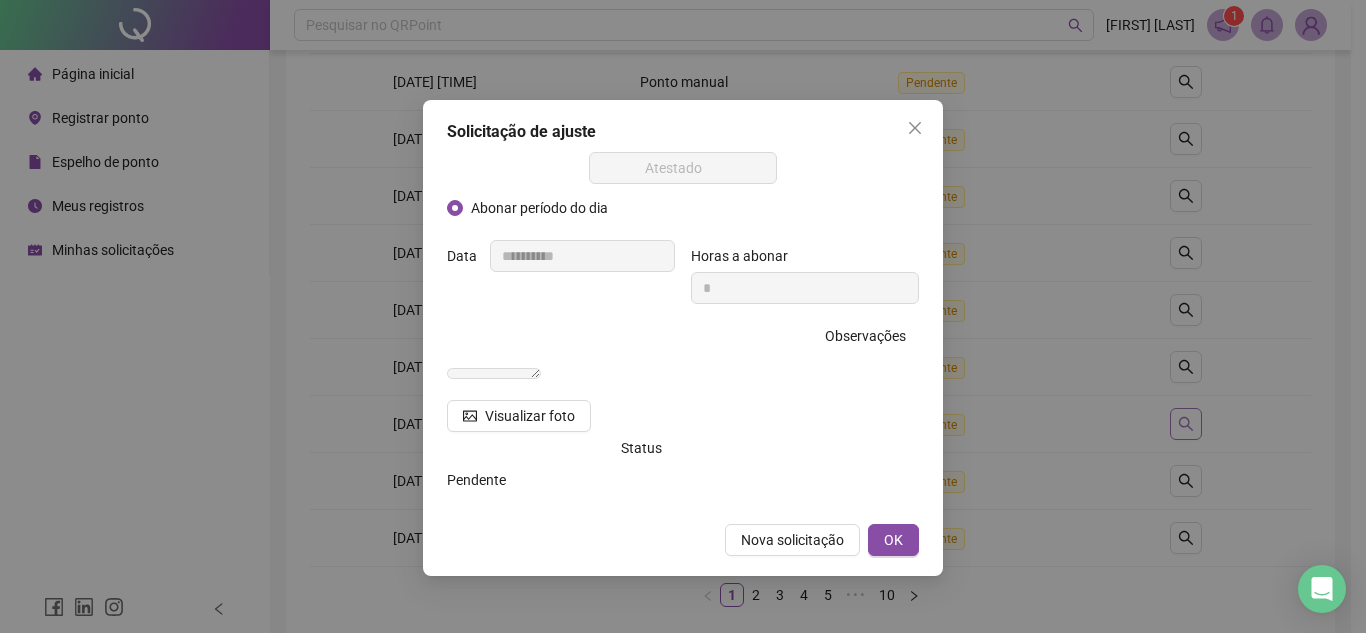 click on "**********" at bounding box center [683, 316] 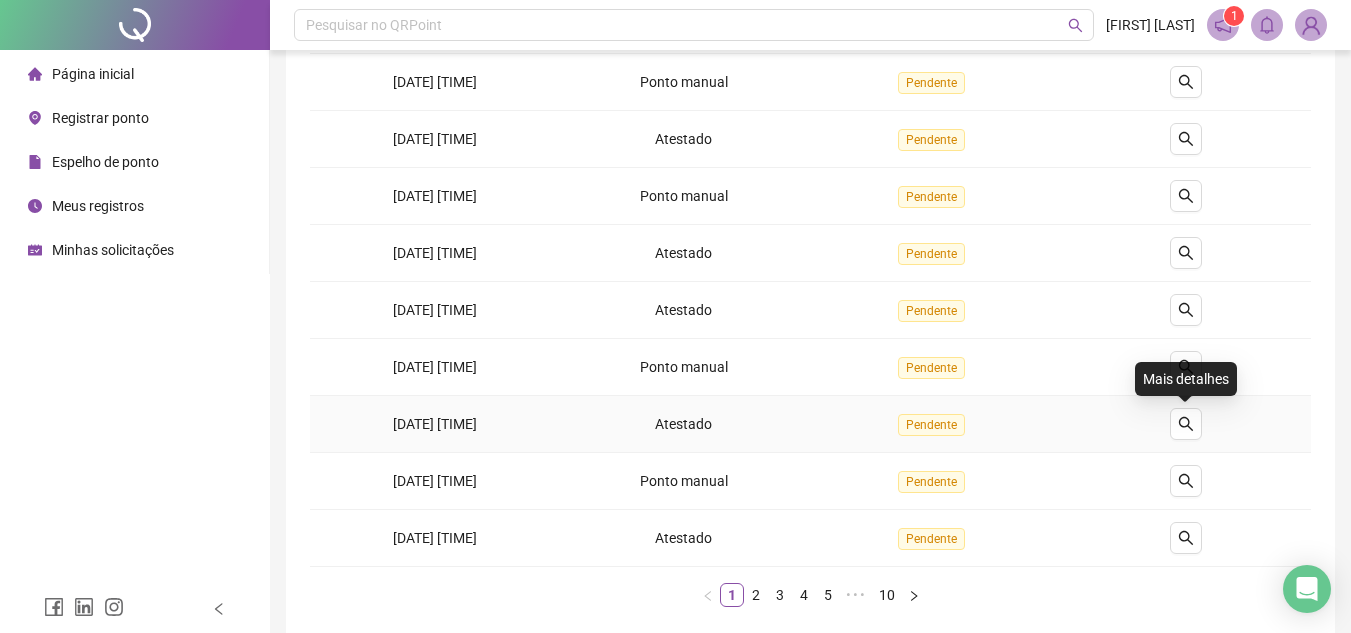 click on "Mais detalhes" at bounding box center [1186, 379] 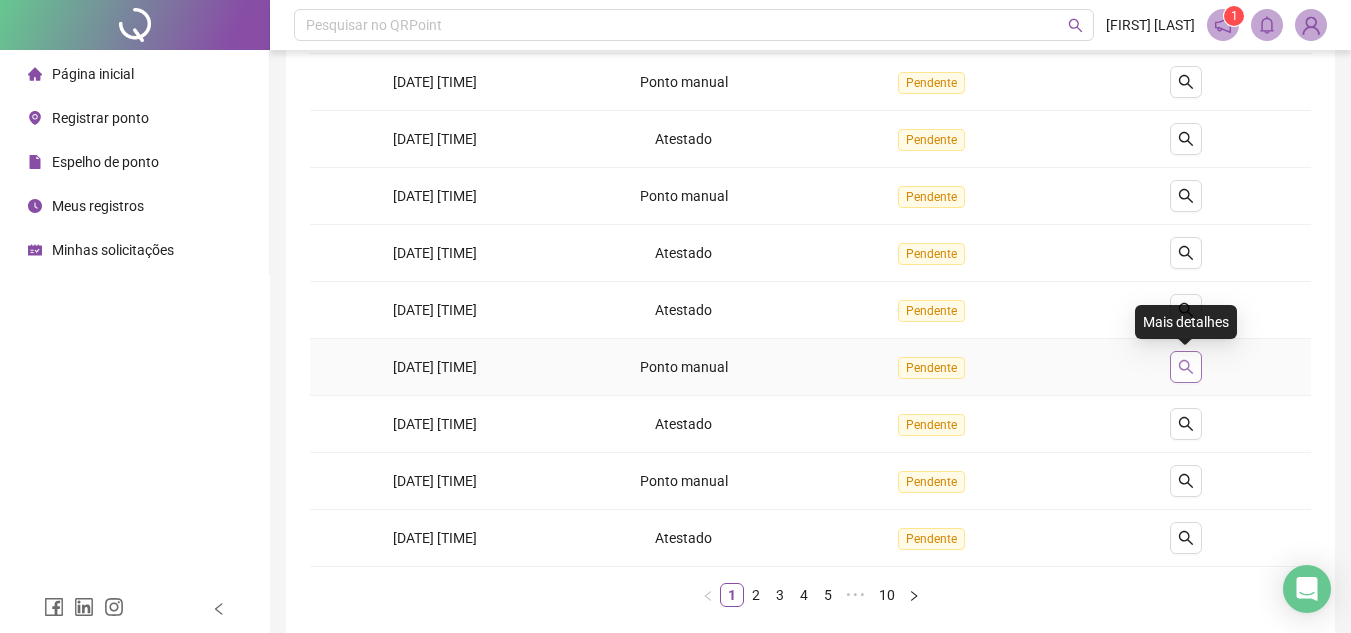 click 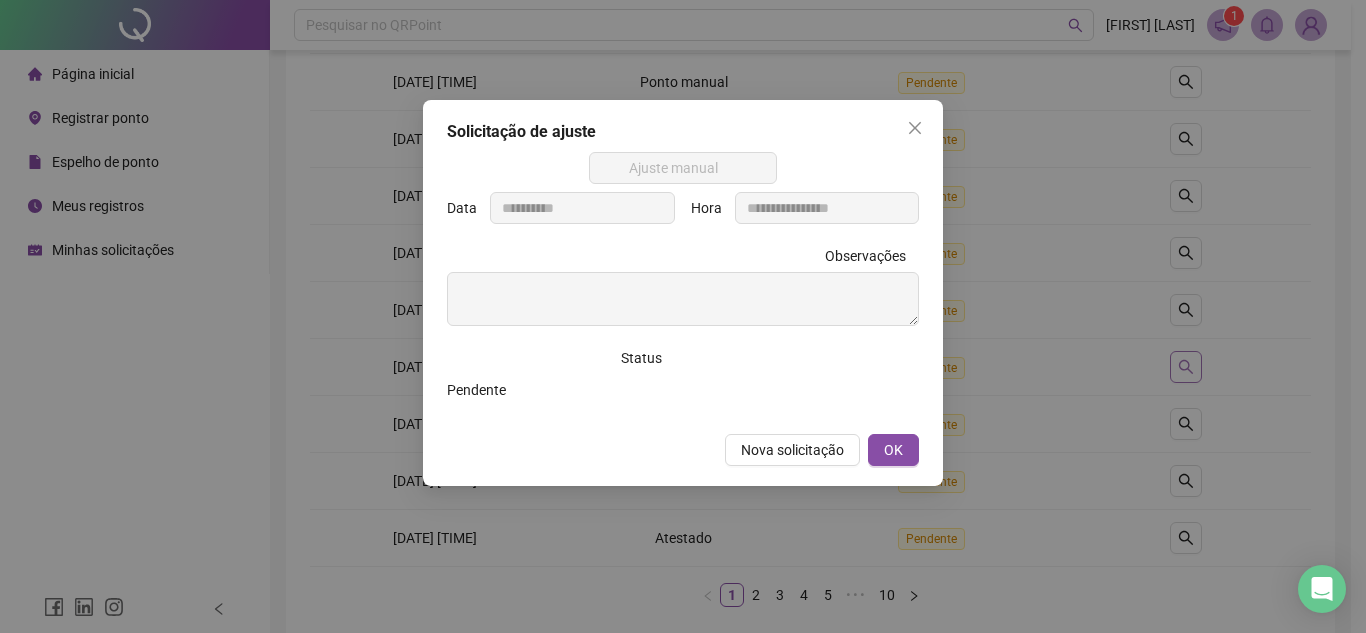 click on "**********" at bounding box center (683, 316) 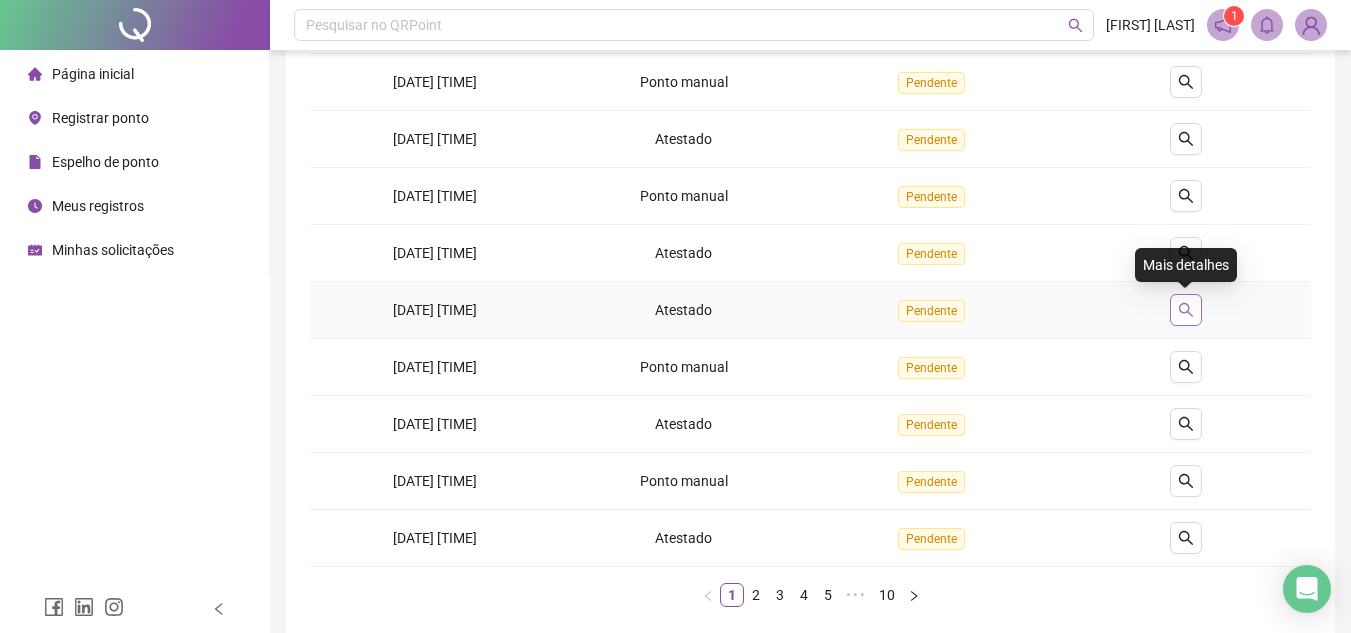 click at bounding box center [1186, 310] 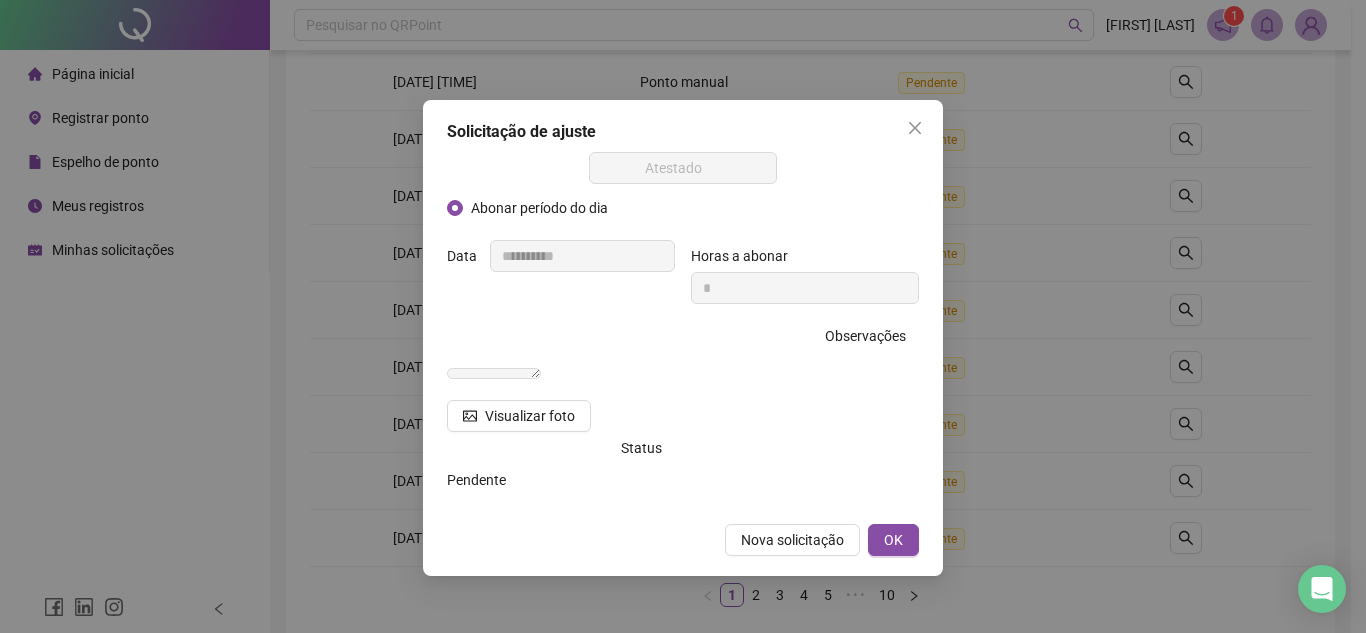click on "**********" at bounding box center [683, 316] 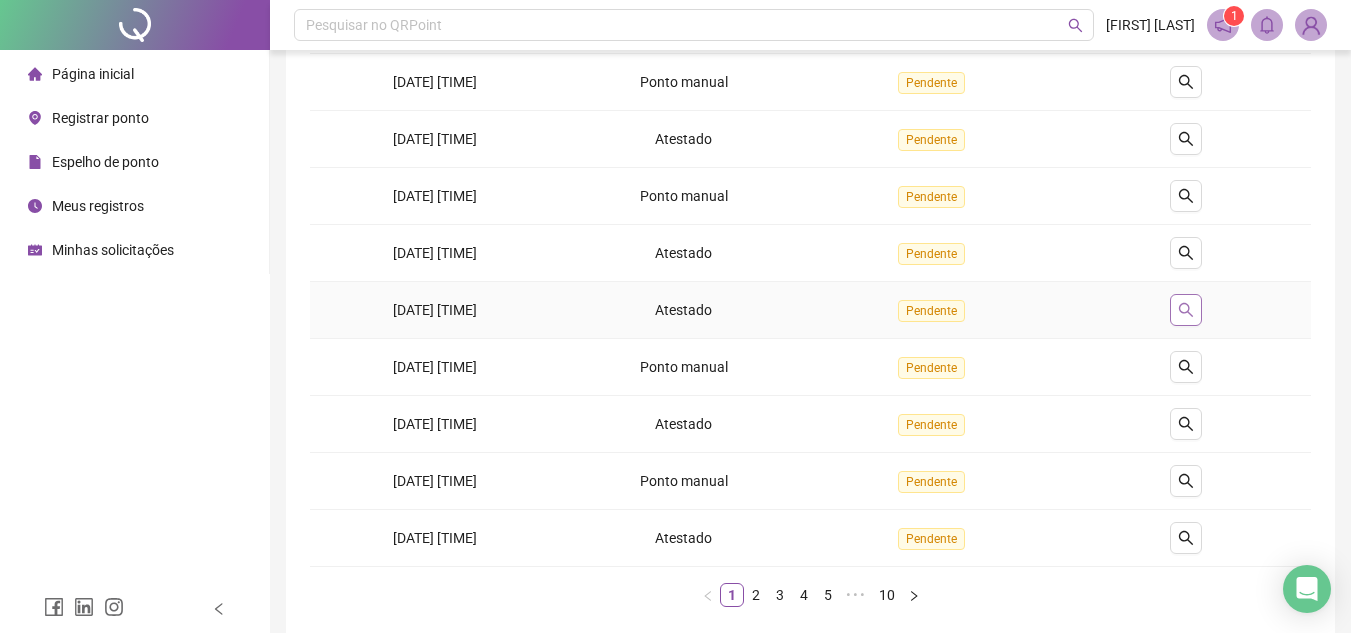 click at bounding box center (1186, 310) 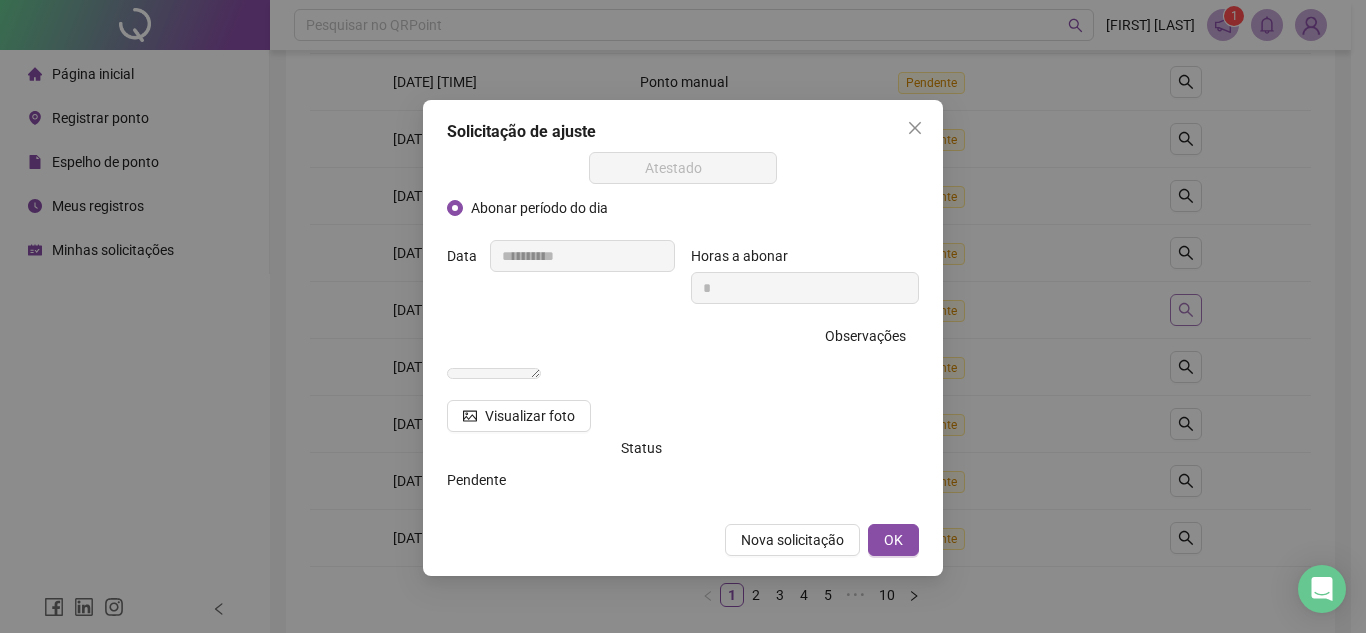 click on "**********" at bounding box center [683, 316] 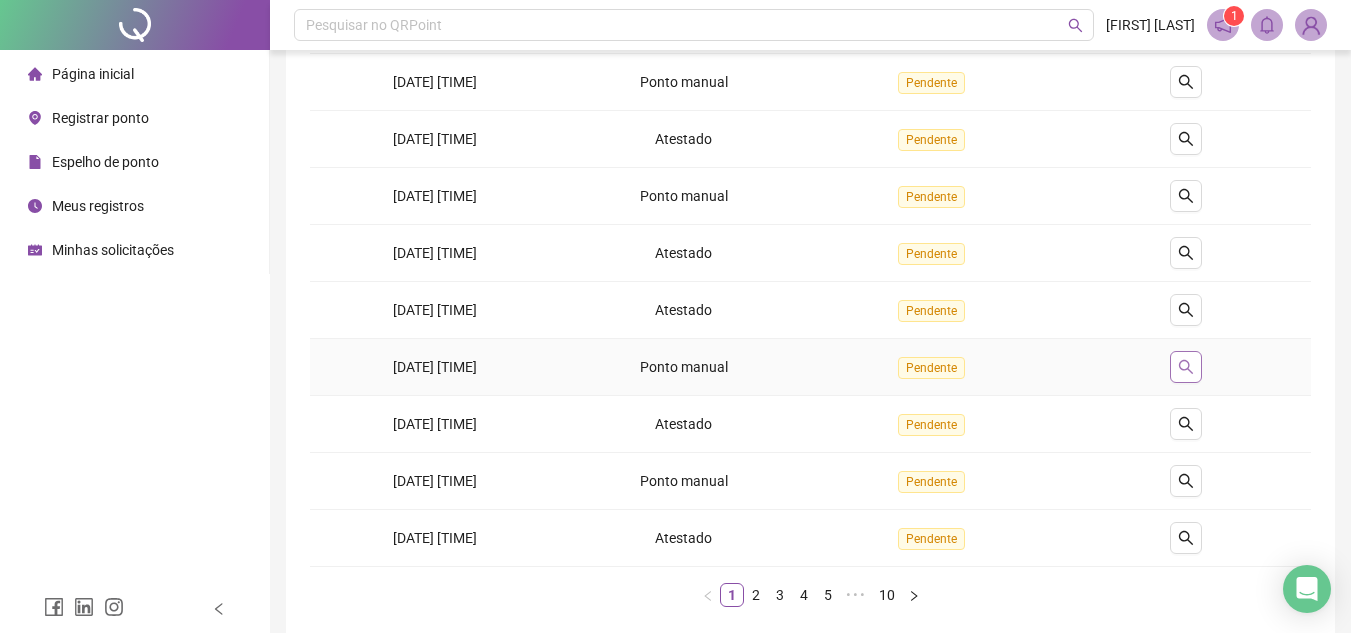click at bounding box center (1186, 367) 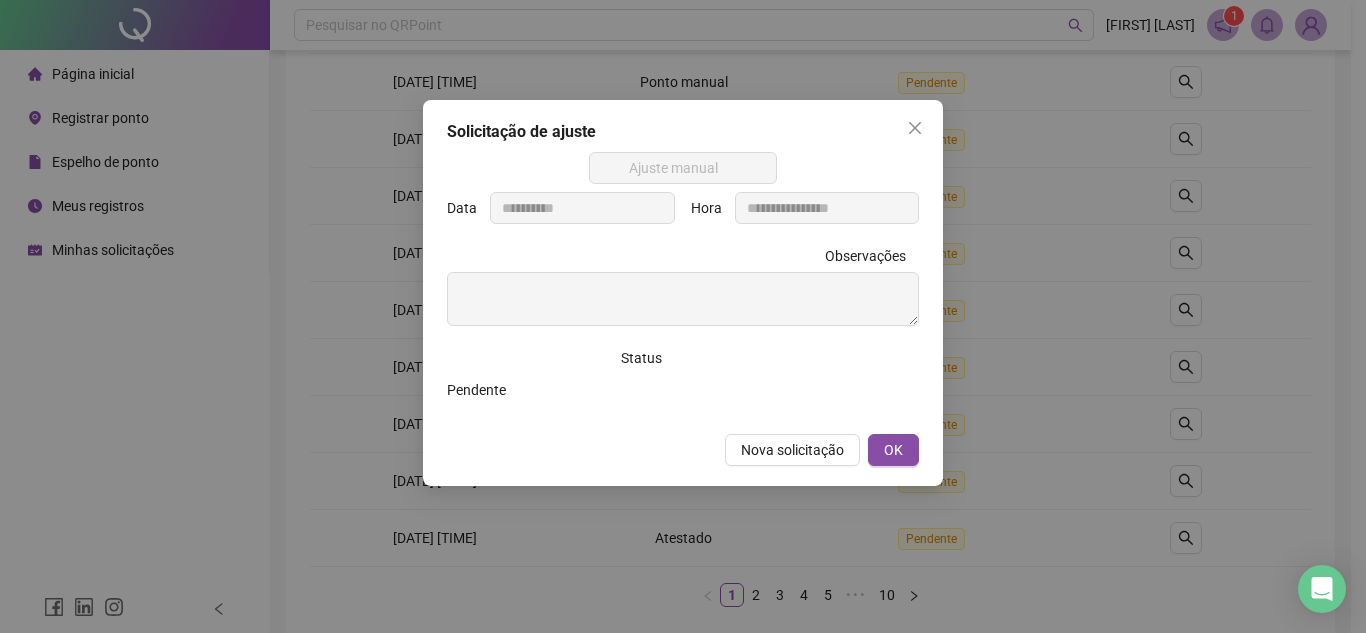 click on "**********" at bounding box center (683, 316) 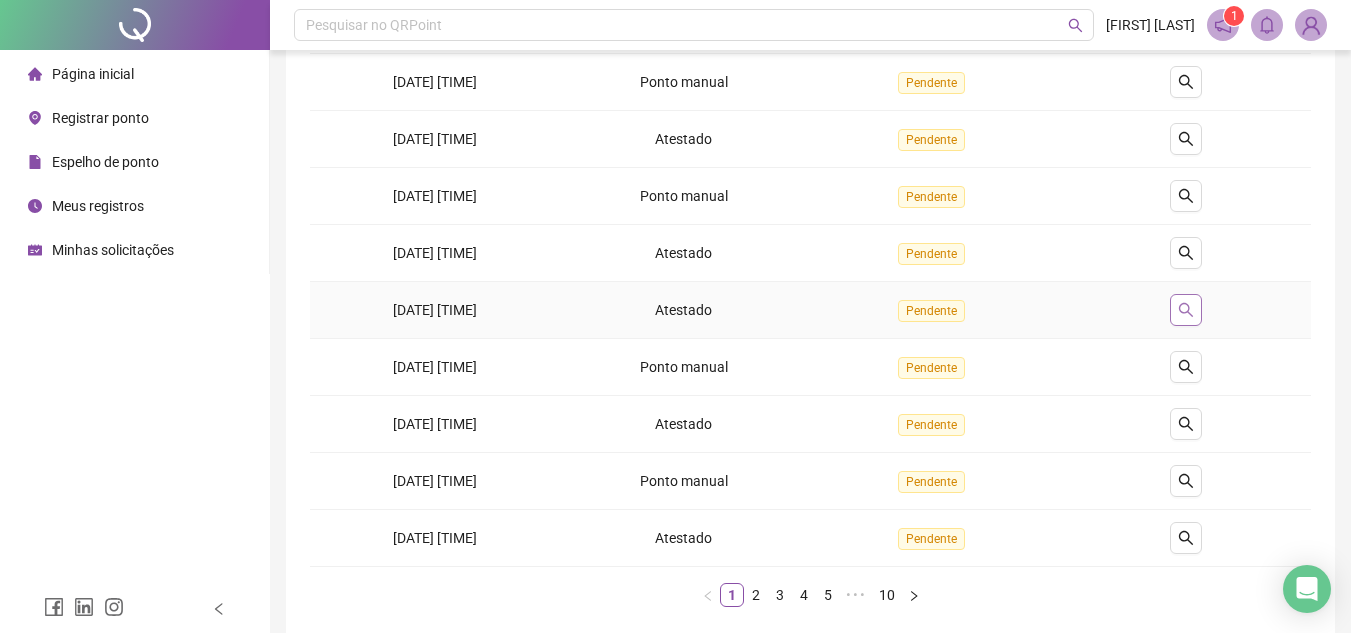 click at bounding box center (1186, 310) 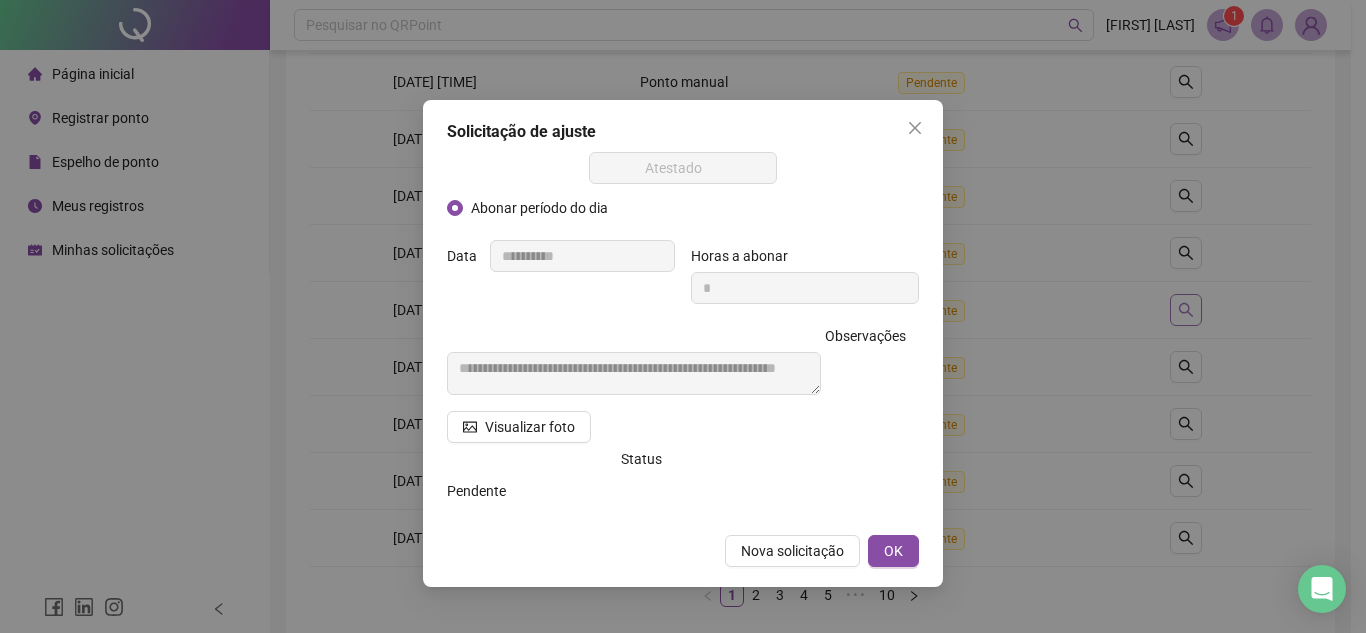 click on "**********" at bounding box center [683, 316] 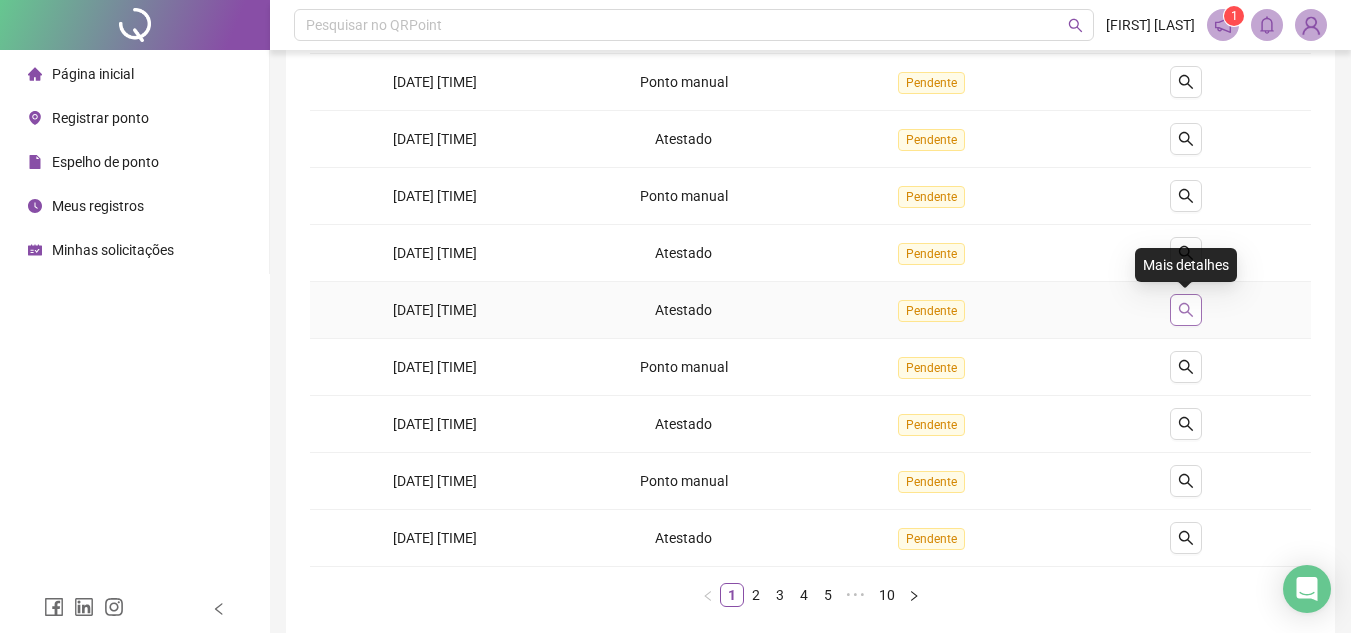click at bounding box center (1186, 310) 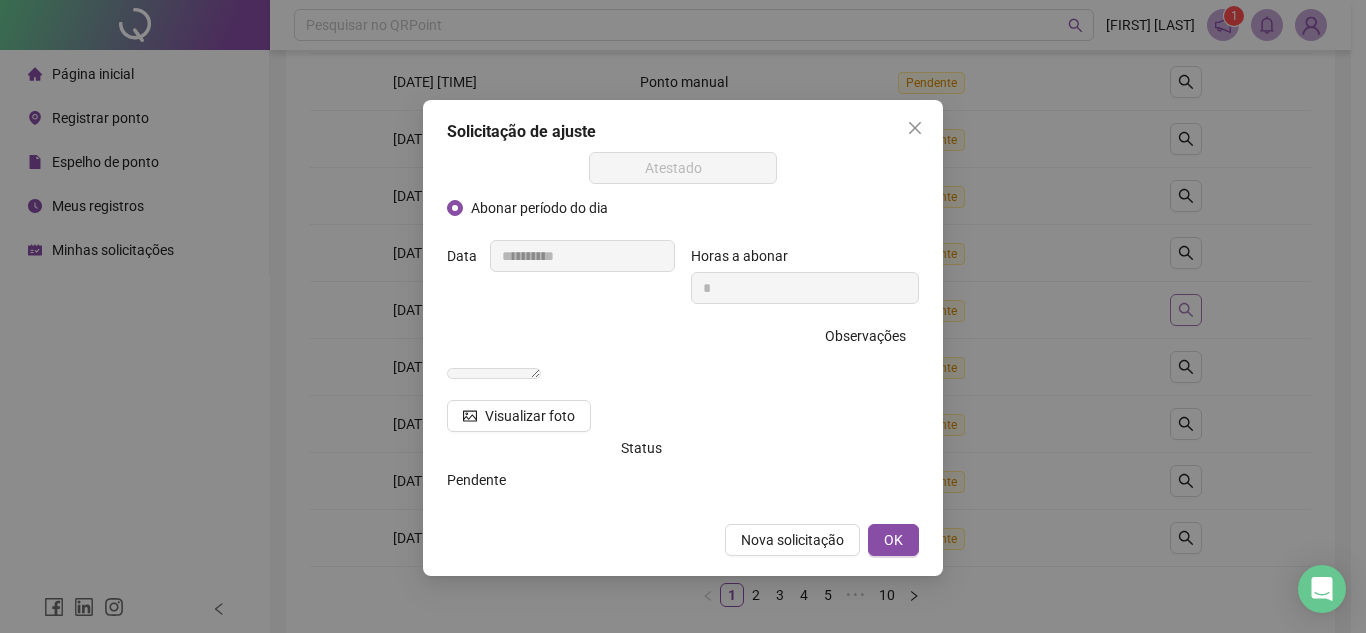 click on "**********" at bounding box center (683, 316) 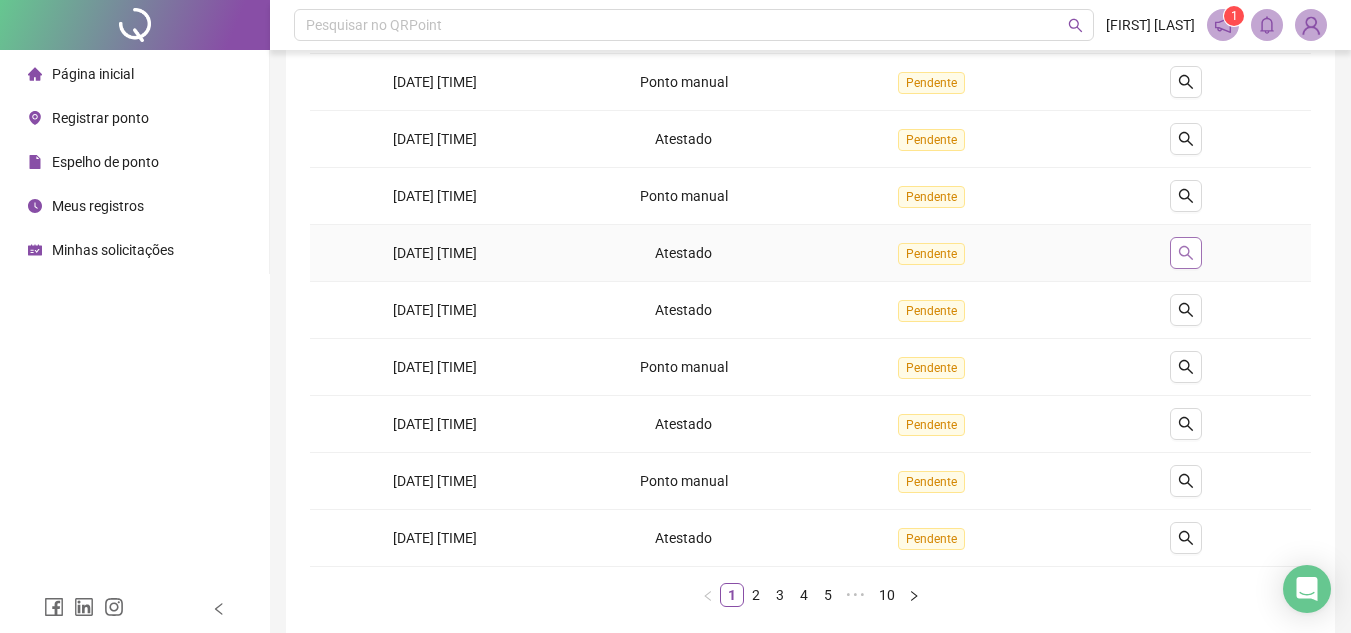 click at bounding box center (1186, 253) 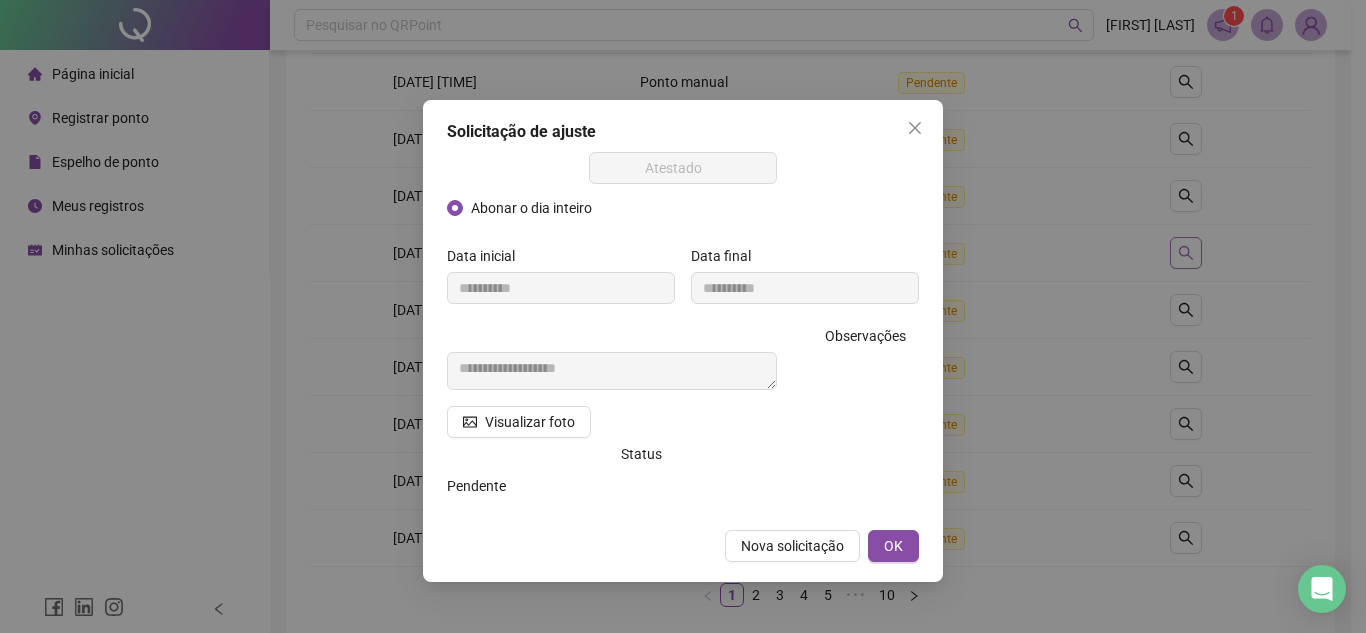 click on "**********" at bounding box center (683, 316) 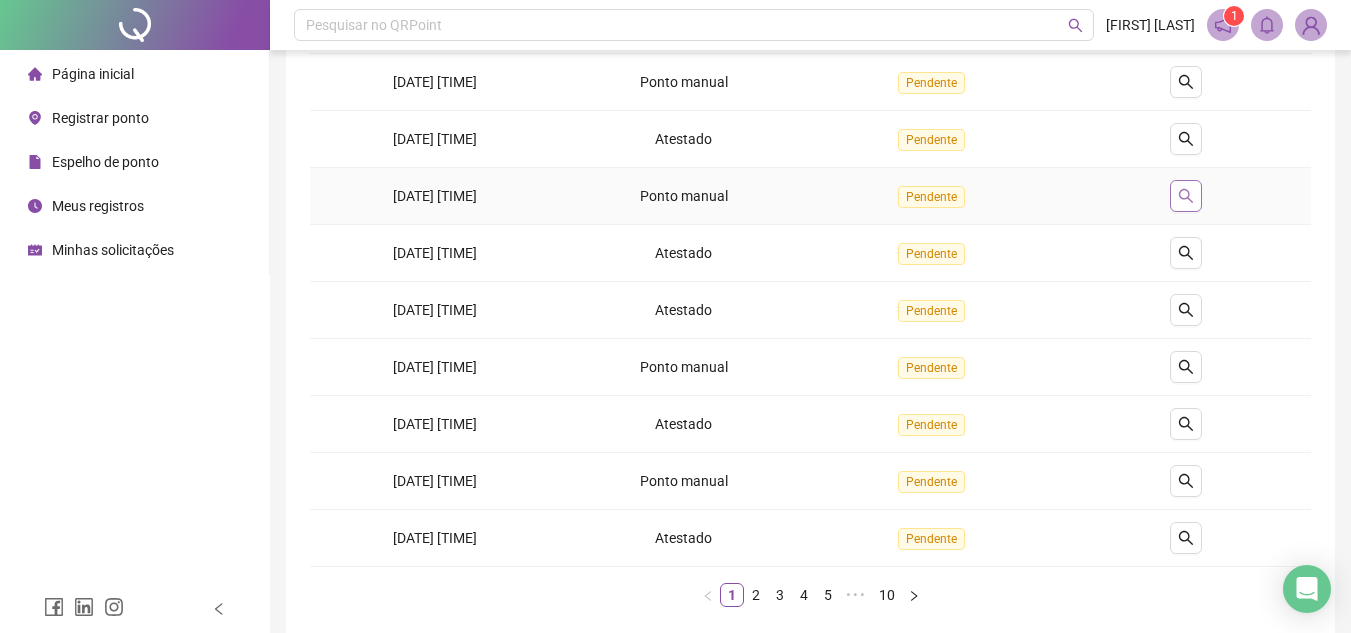 click at bounding box center (1186, 196) 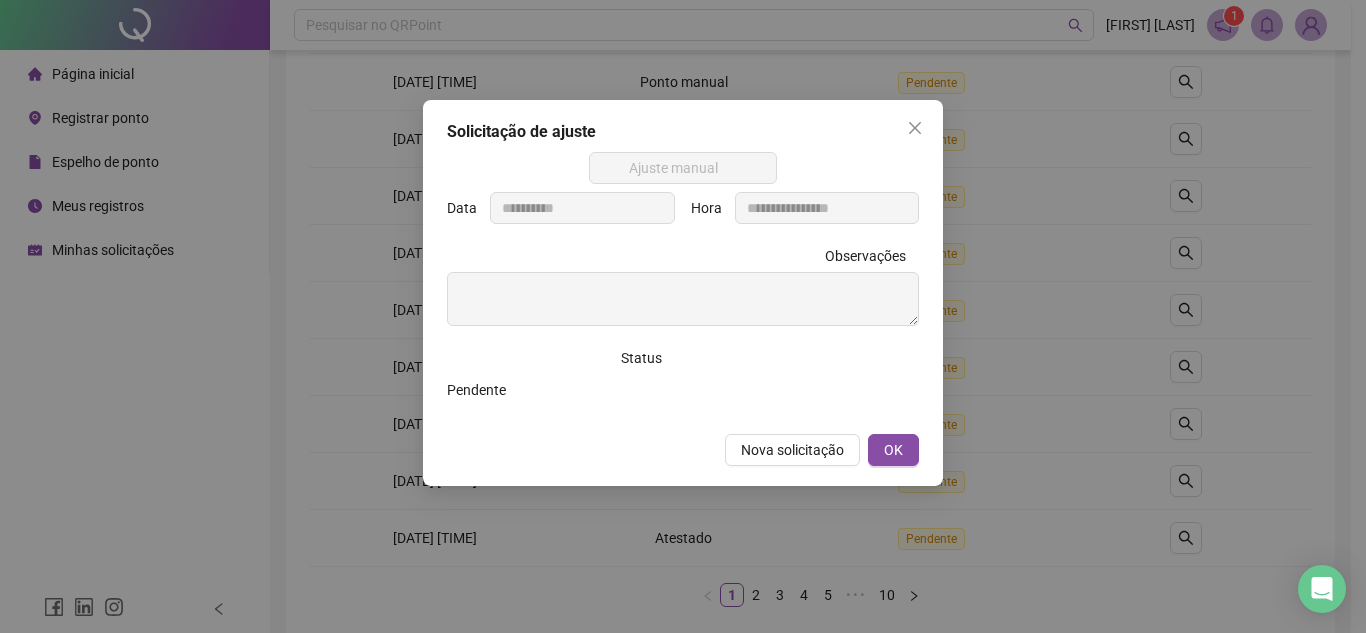 click on "**********" at bounding box center [683, 316] 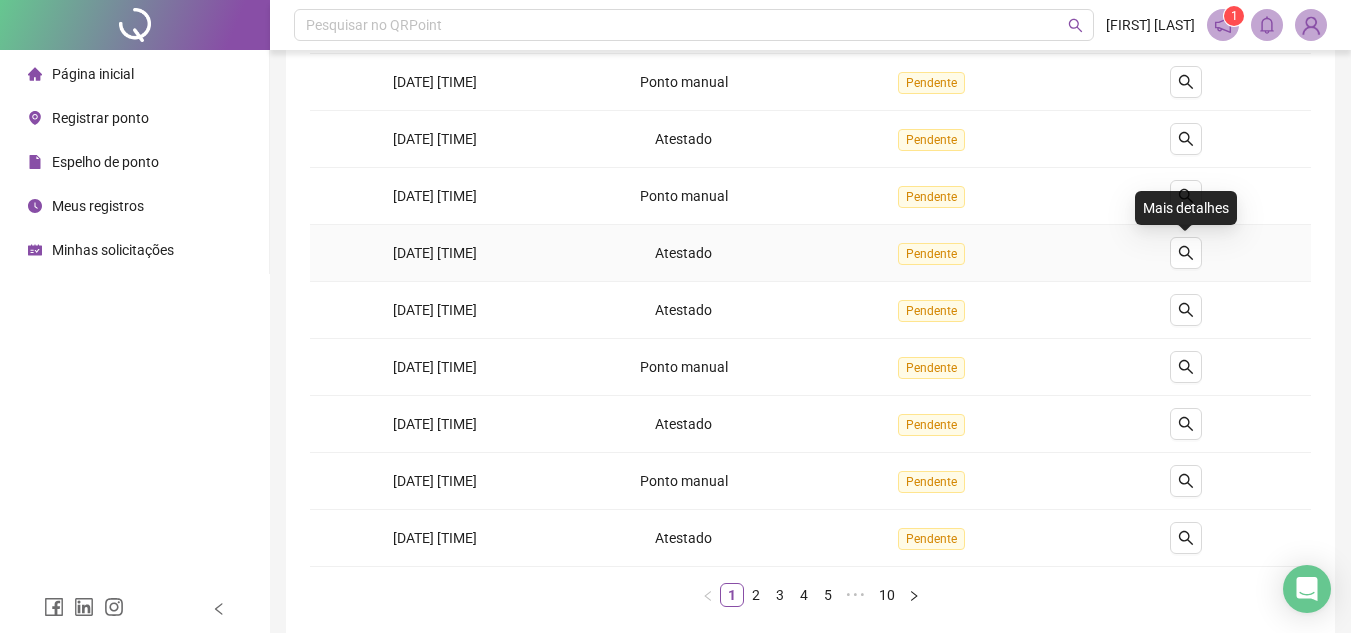 click on "Mais detalhes" at bounding box center [1186, 208] 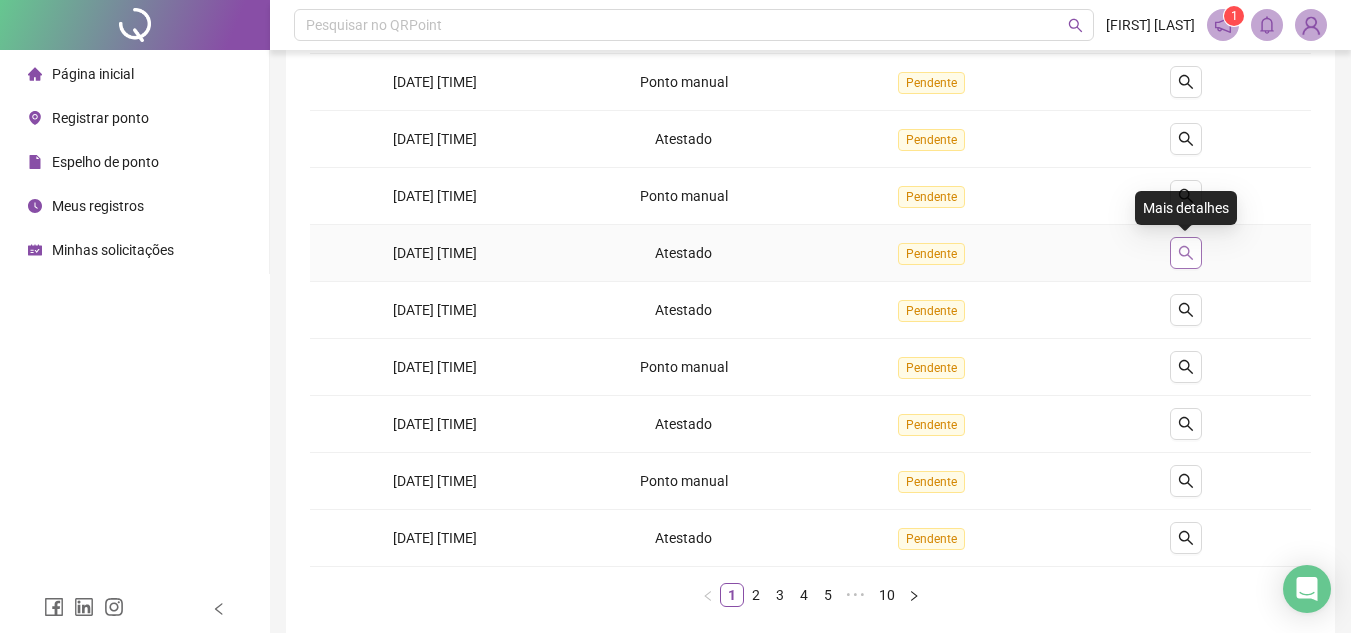 click at bounding box center (1186, 253) 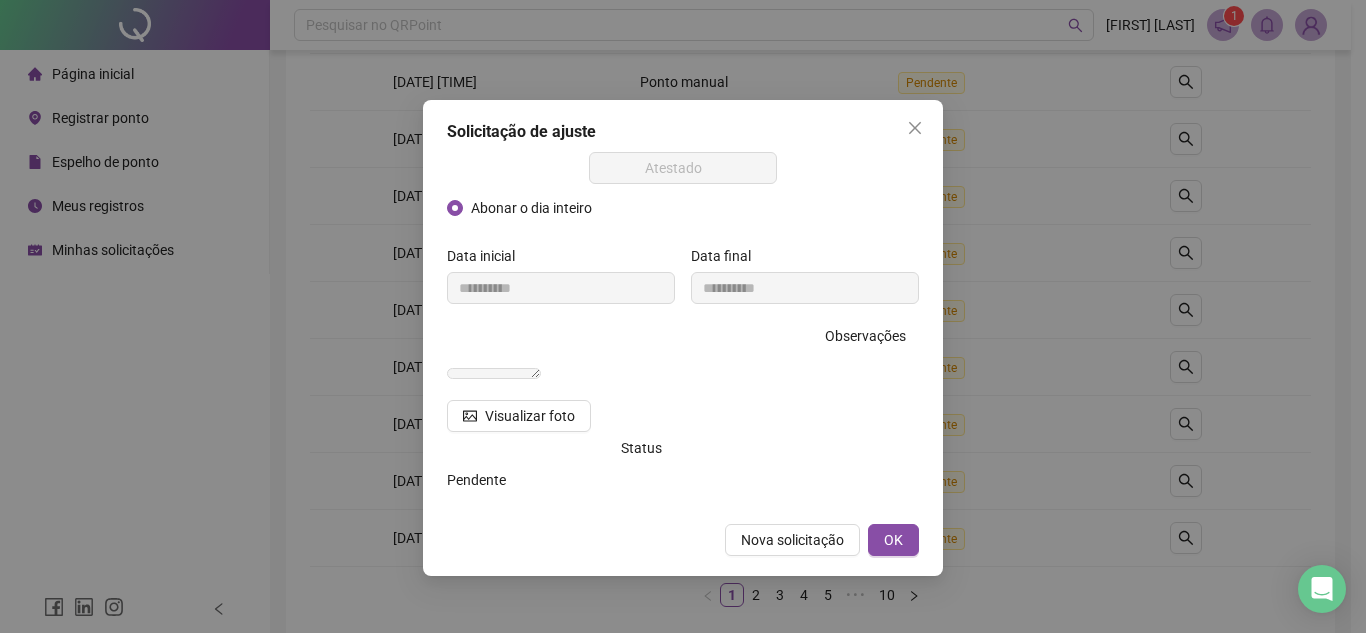 click on "**********" at bounding box center (683, 316) 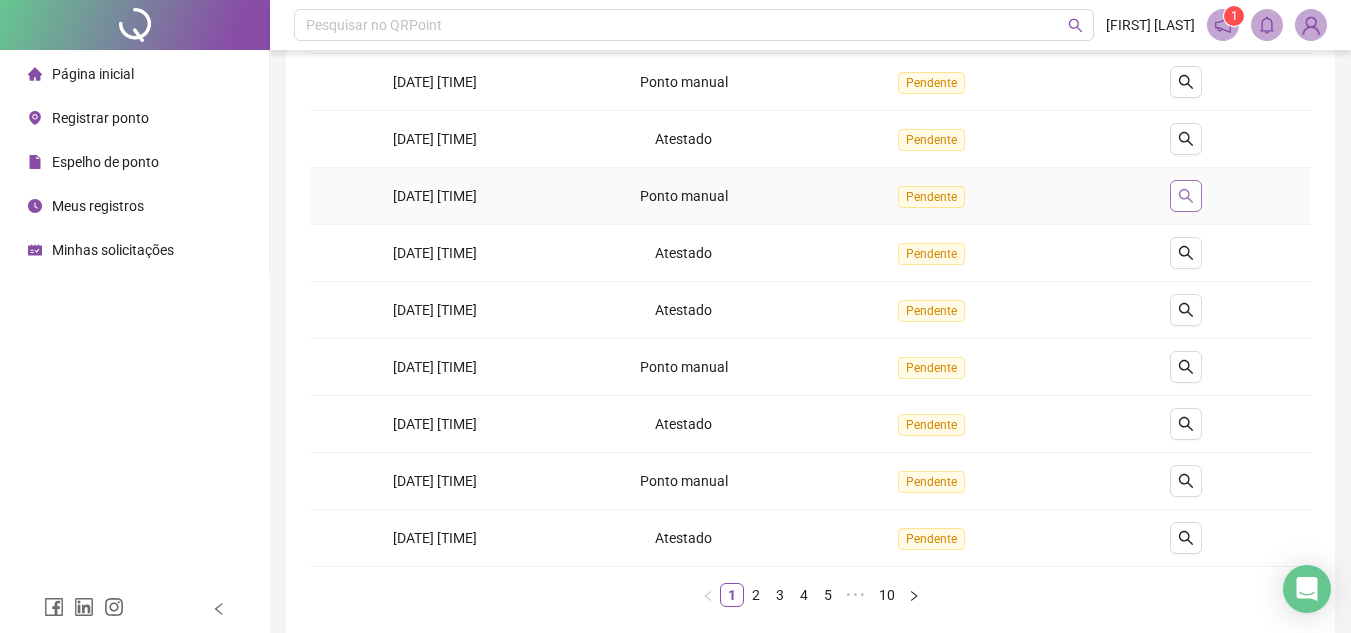 click 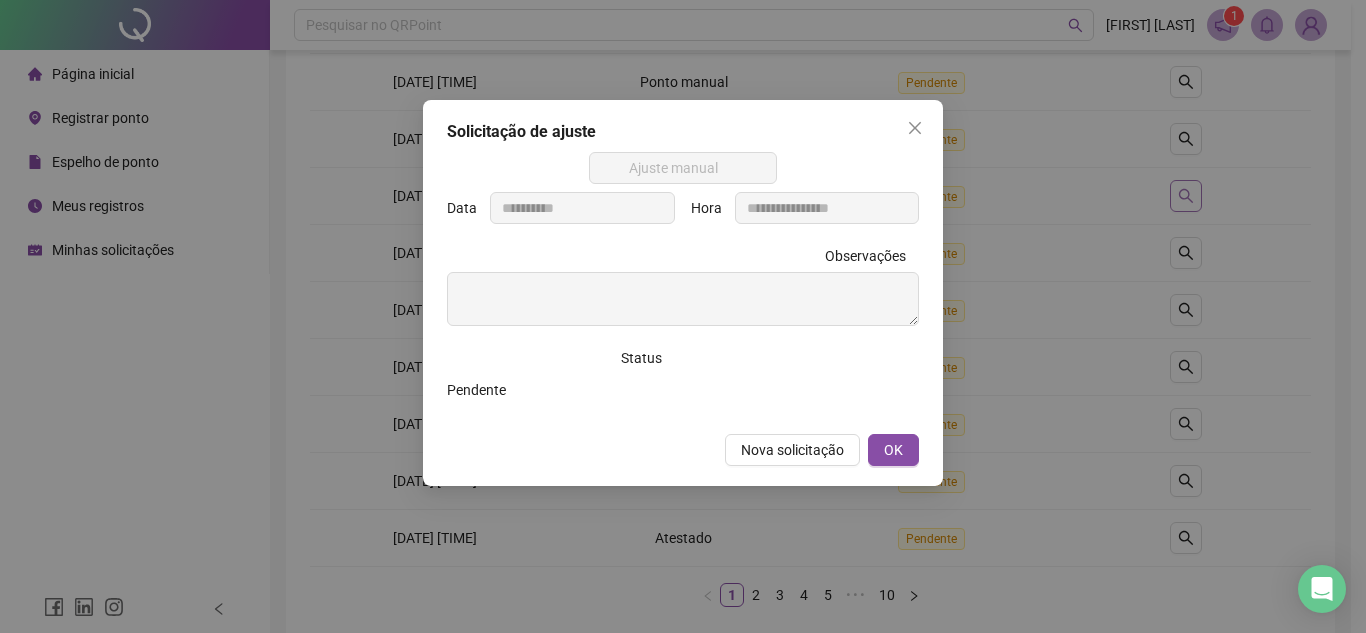 click on "**********" at bounding box center (683, 316) 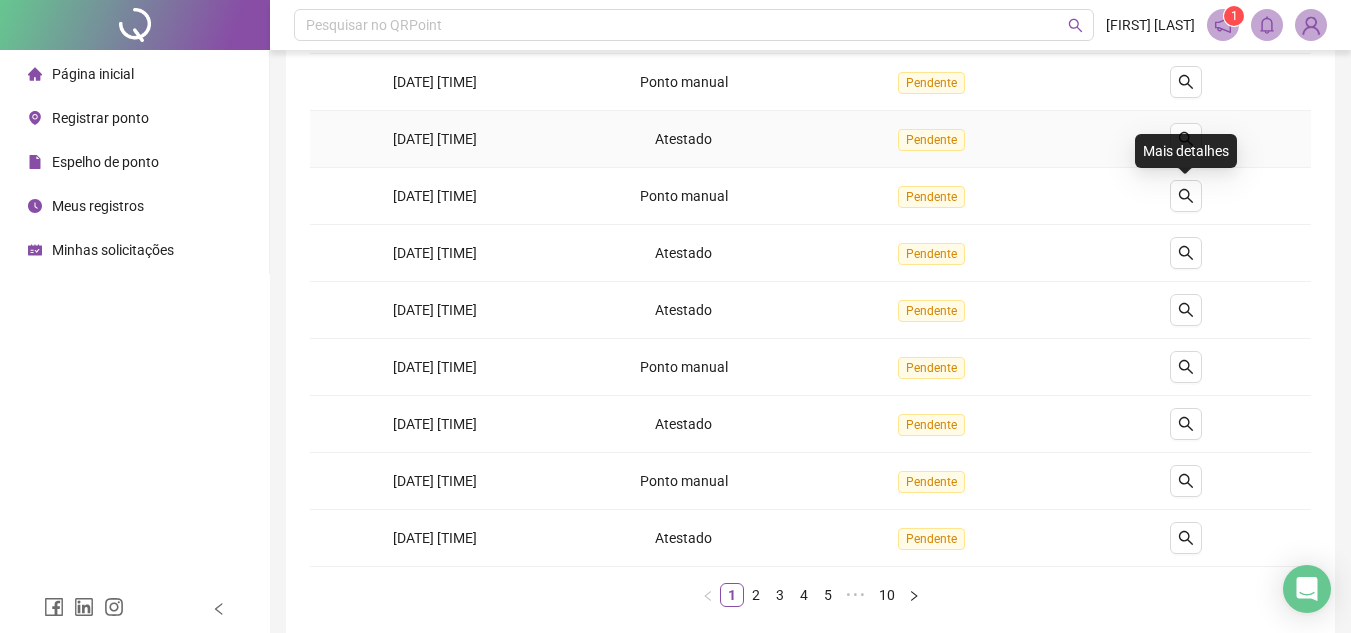 click at bounding box center [1186, 139] 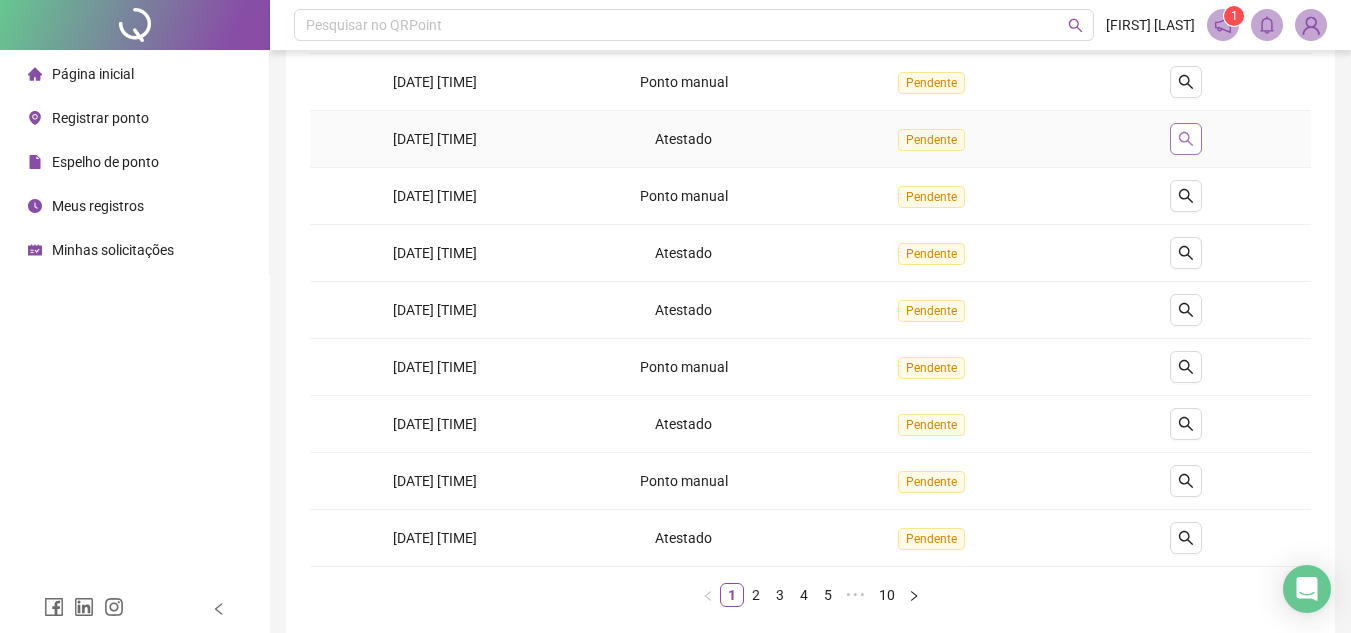 click at bounding box center (1186, 139) 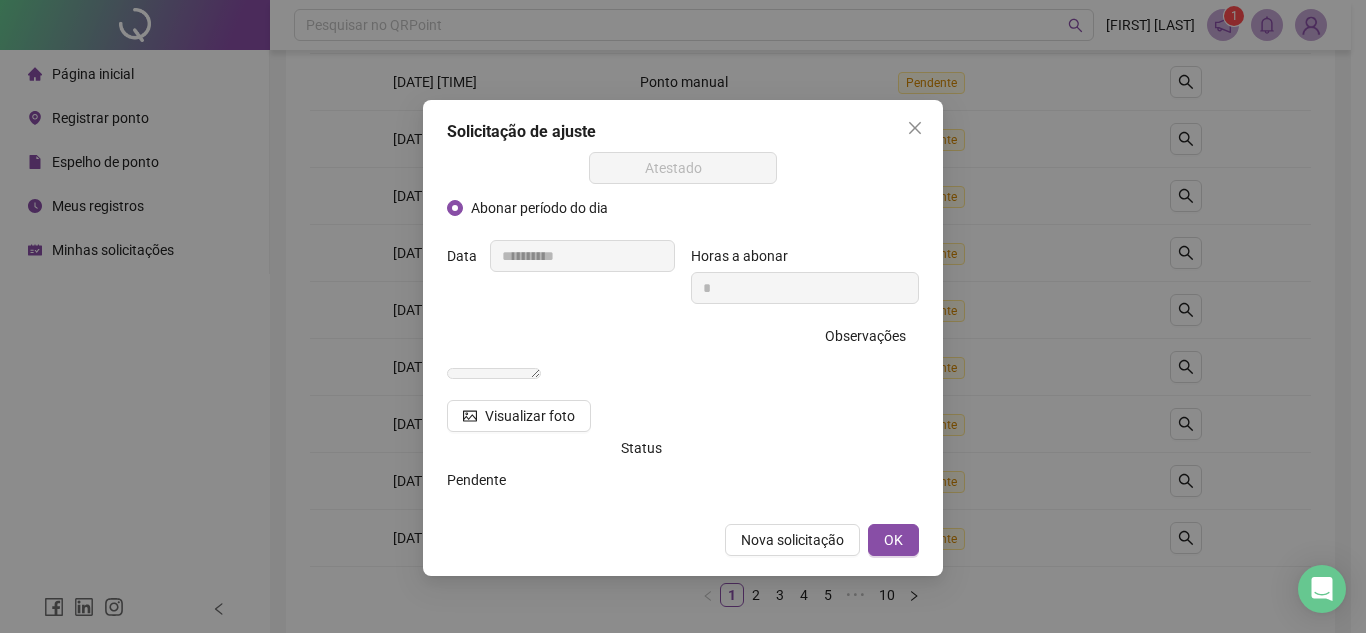 click on "**********" at bounding box center [683, 316] 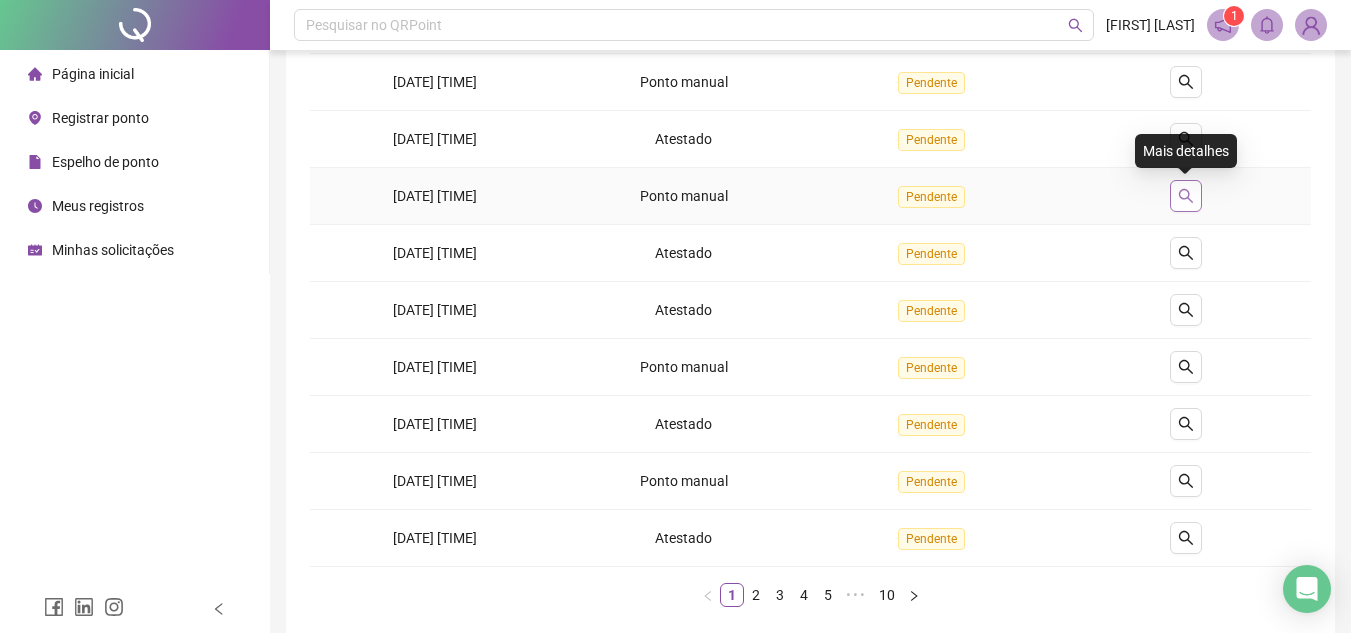 click 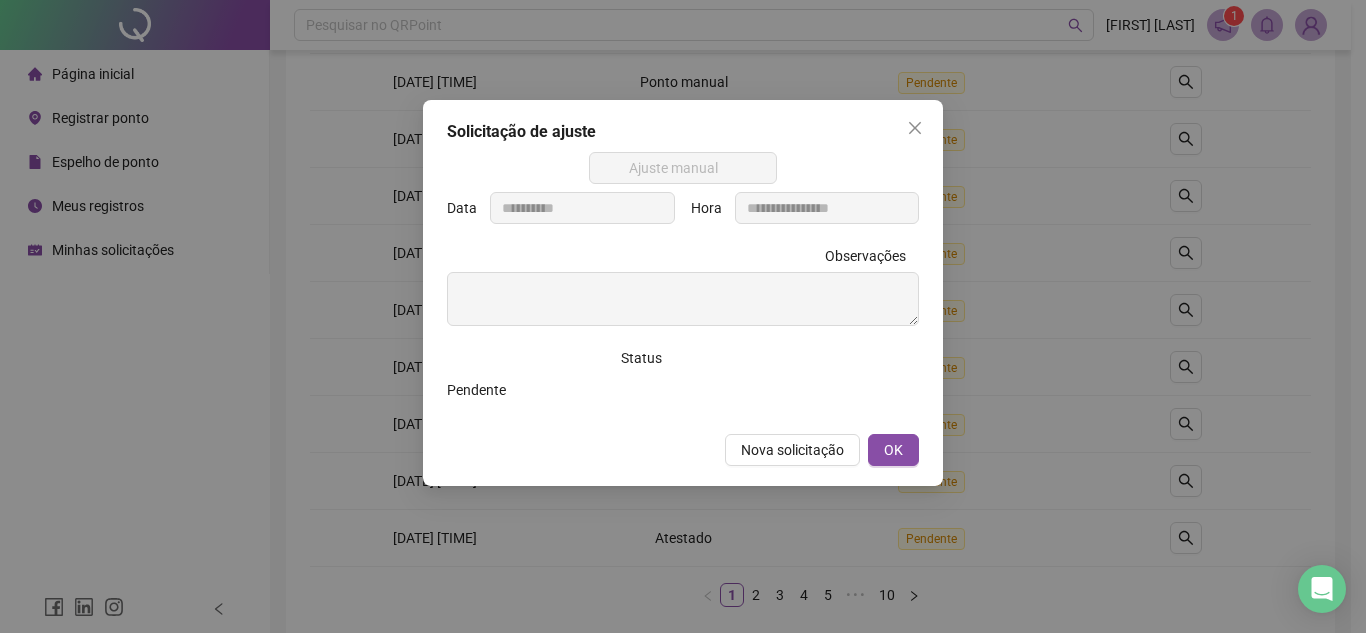 click on "**********" at bounding box center (683, 316) 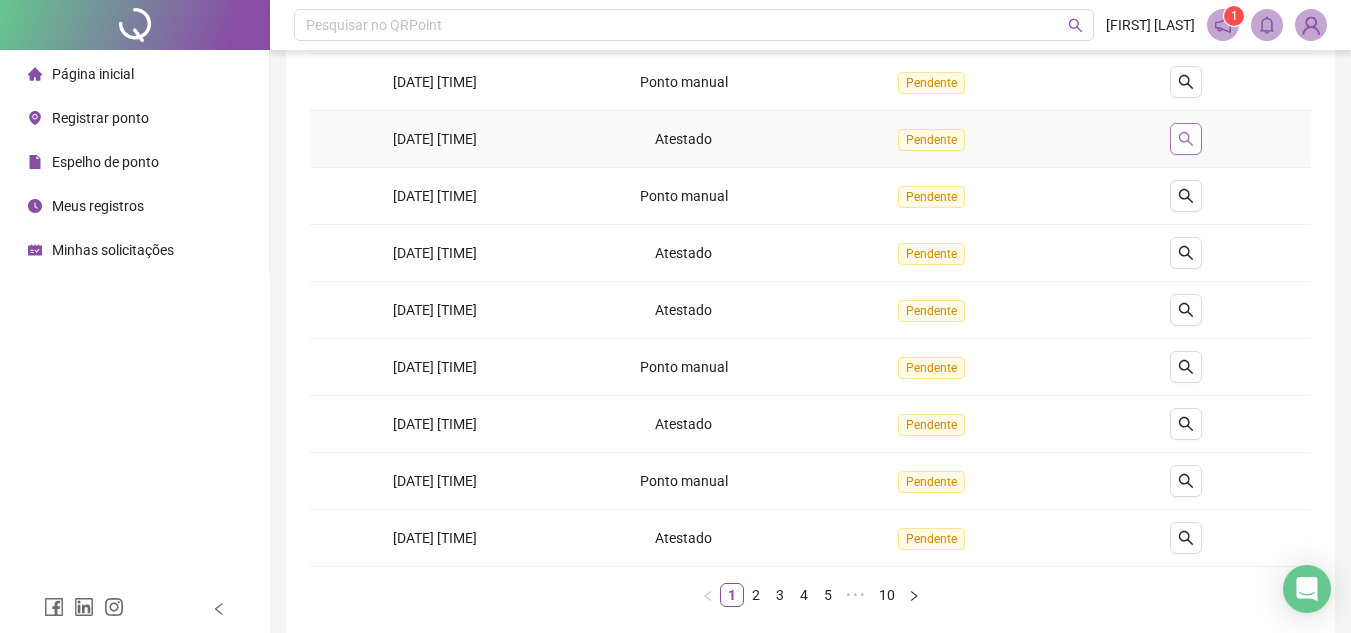click at bounding box center [1186, 139] 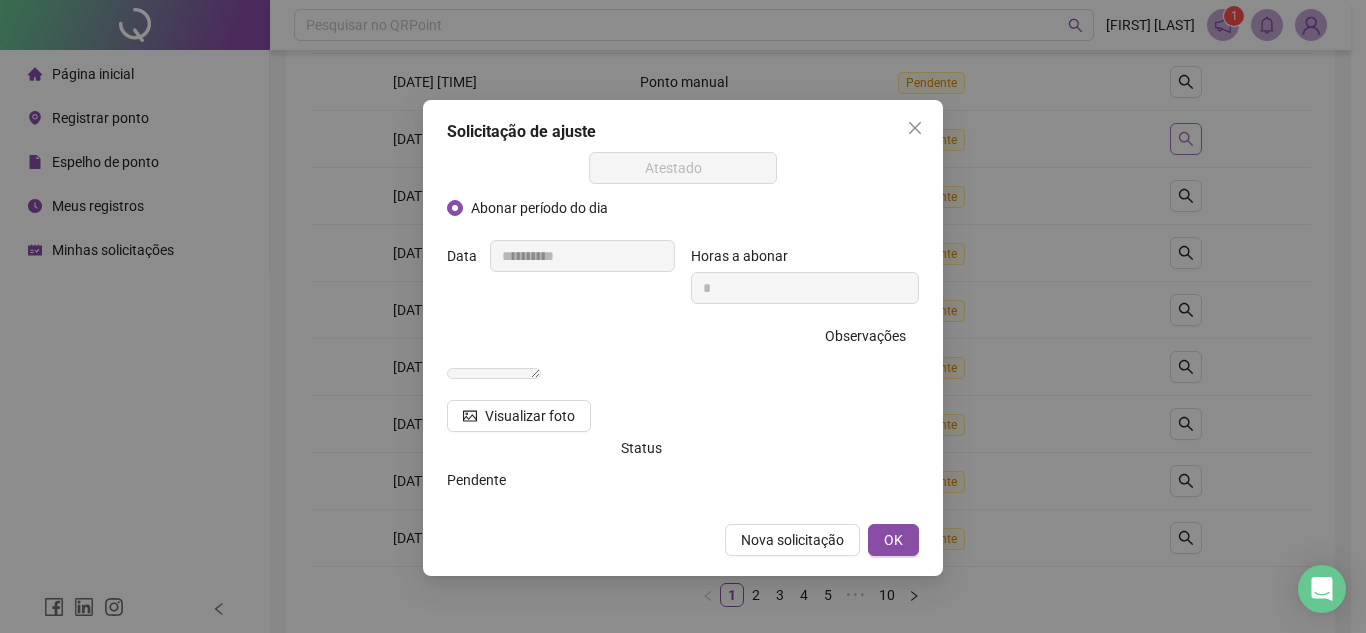 click on "**********" at bounding box center (683, 316) 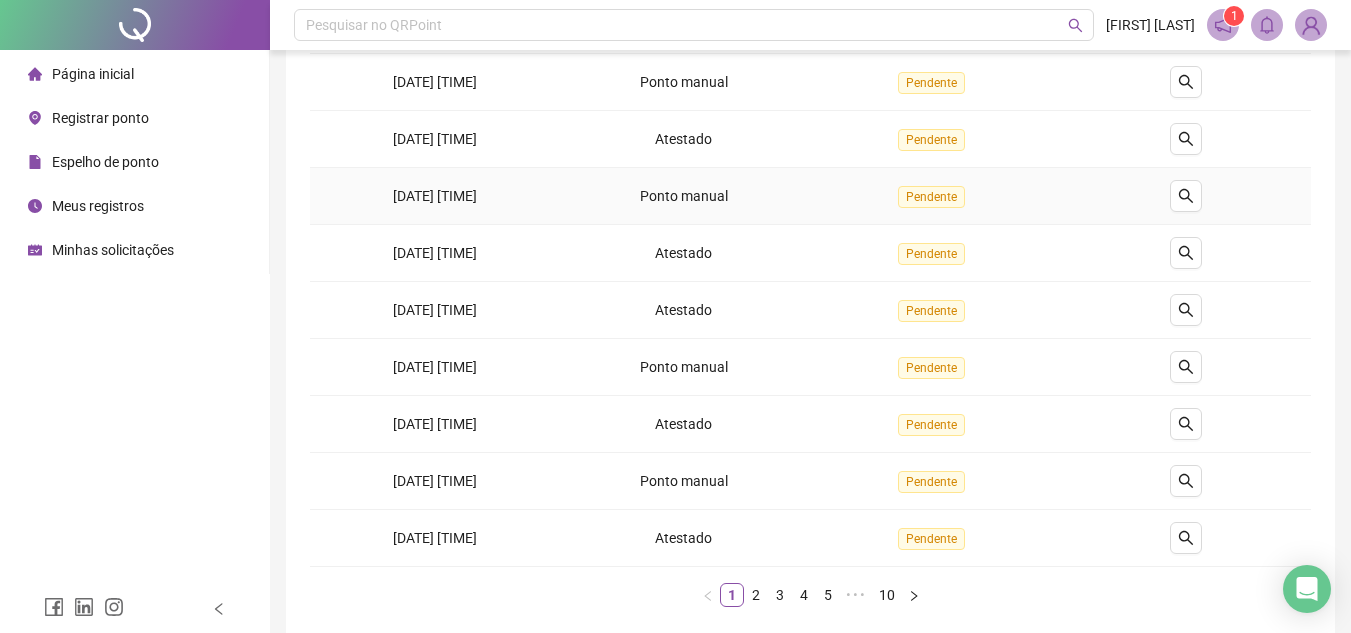 scroll, scrollTop: 219, scrollLeft: 0, axis: vertical 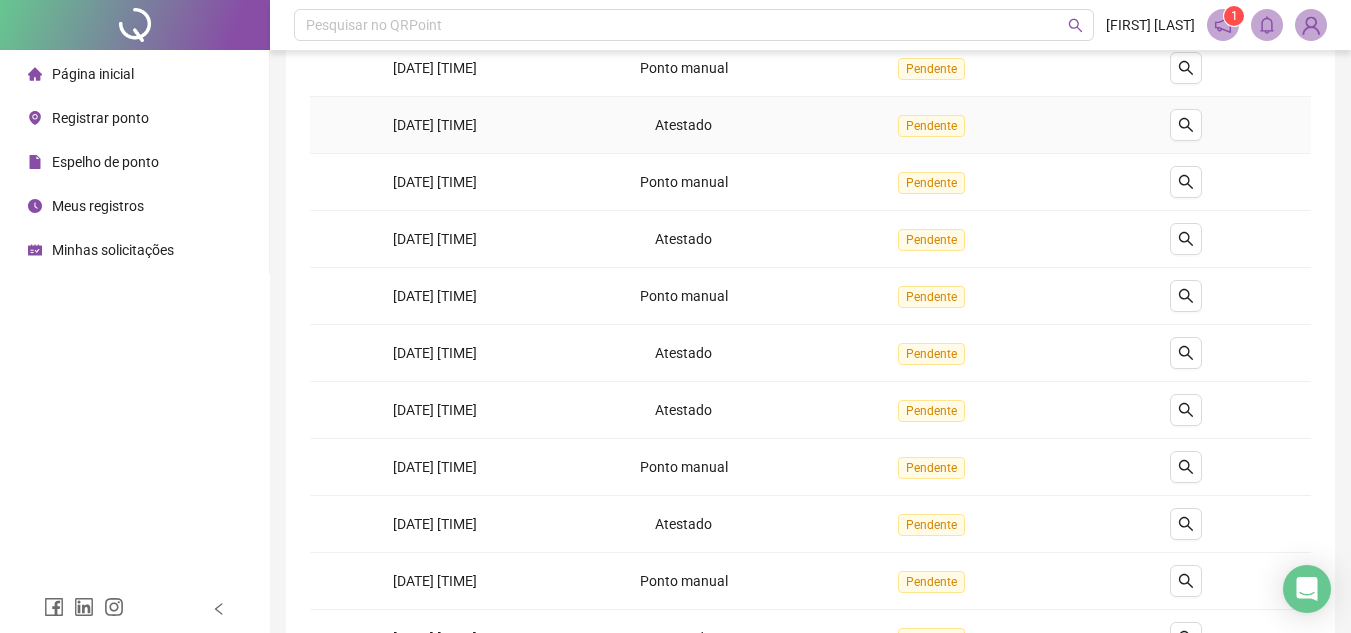 click at bounding box center (1186, 125) 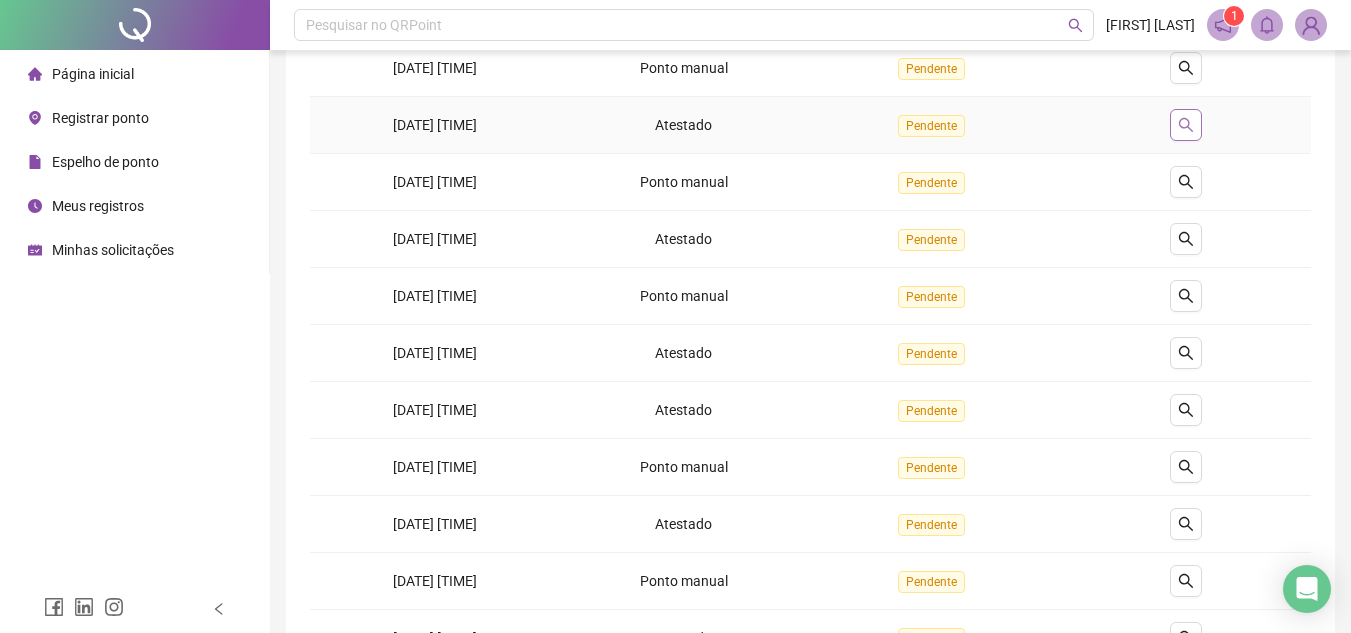 click 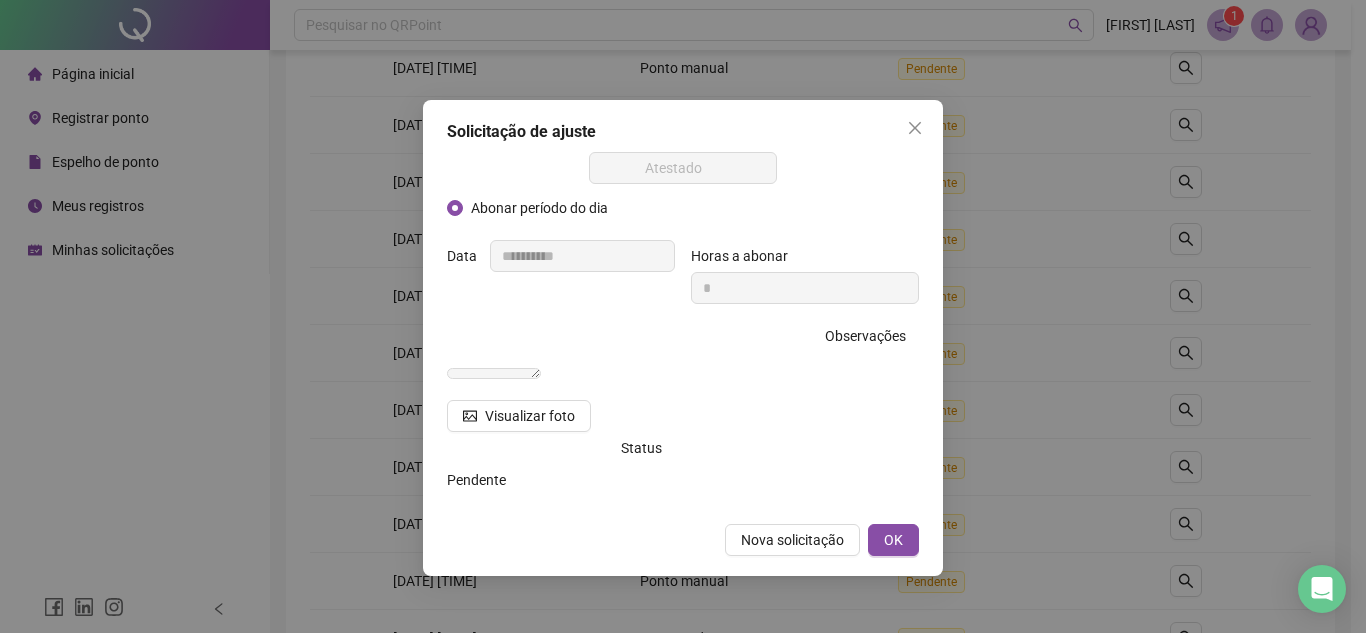 click on "**********" at bounding box center [683, 316] 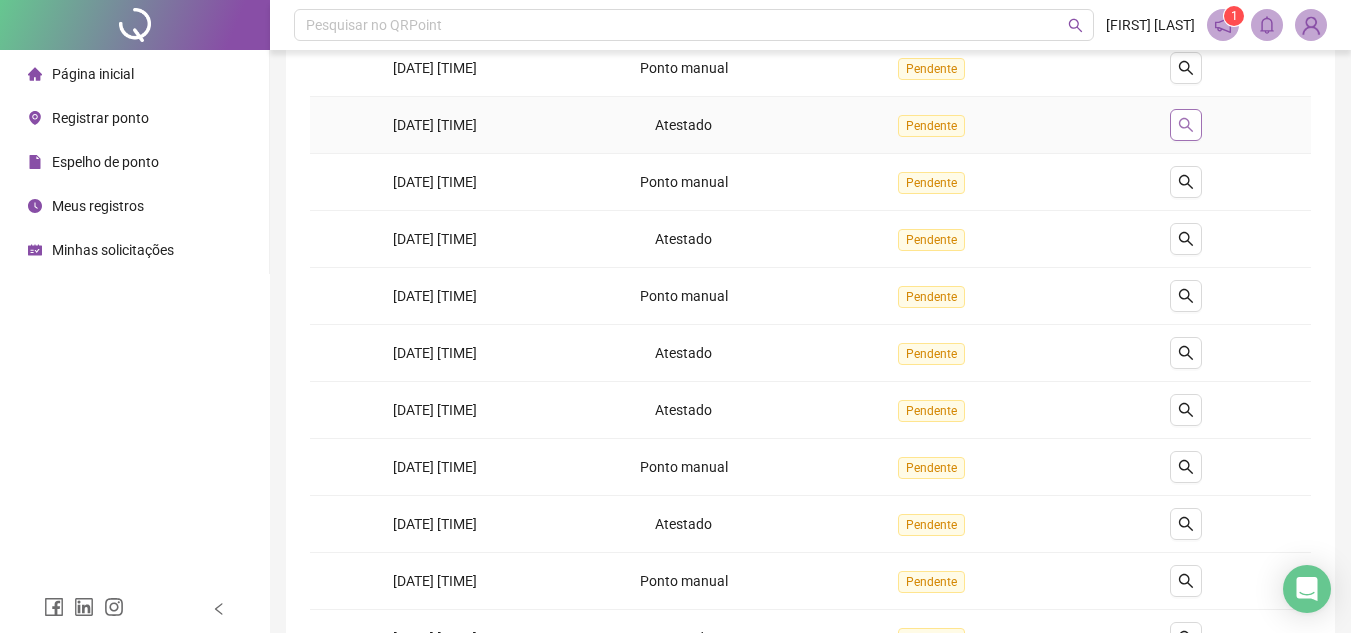 click at bounding box center (1186, 125) 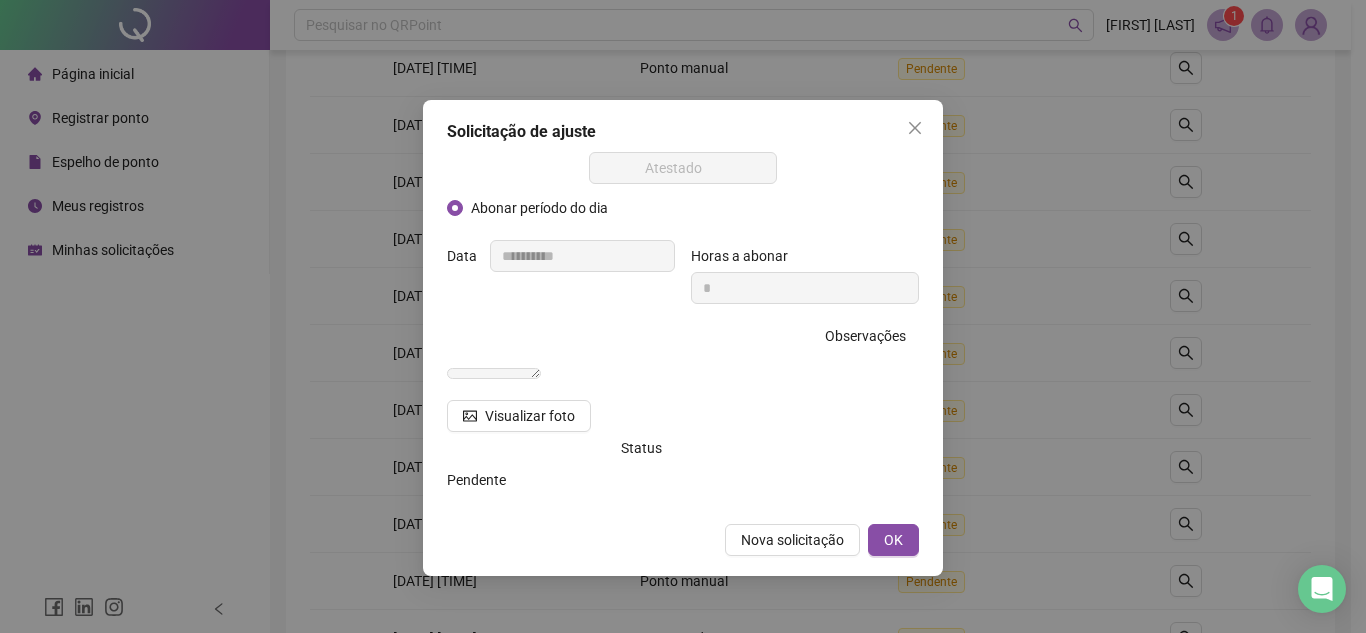 click on "**********" at bounding box center [683, 316] 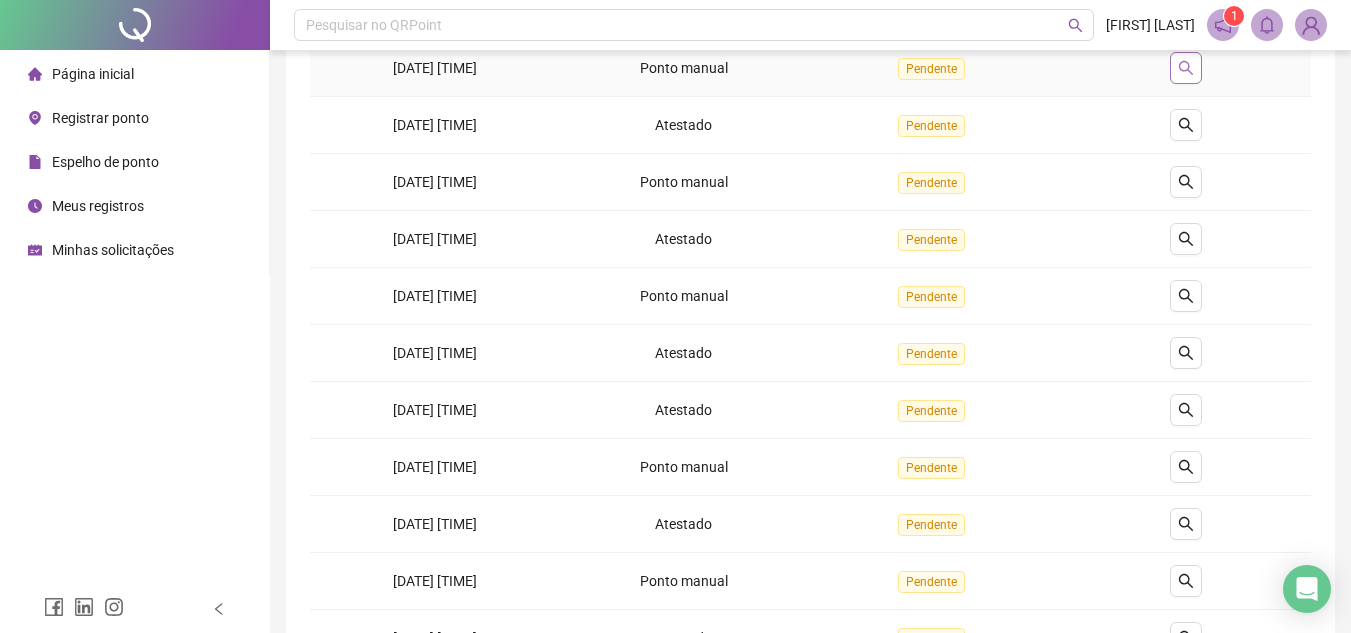 click at bounding box center [1186, 68] 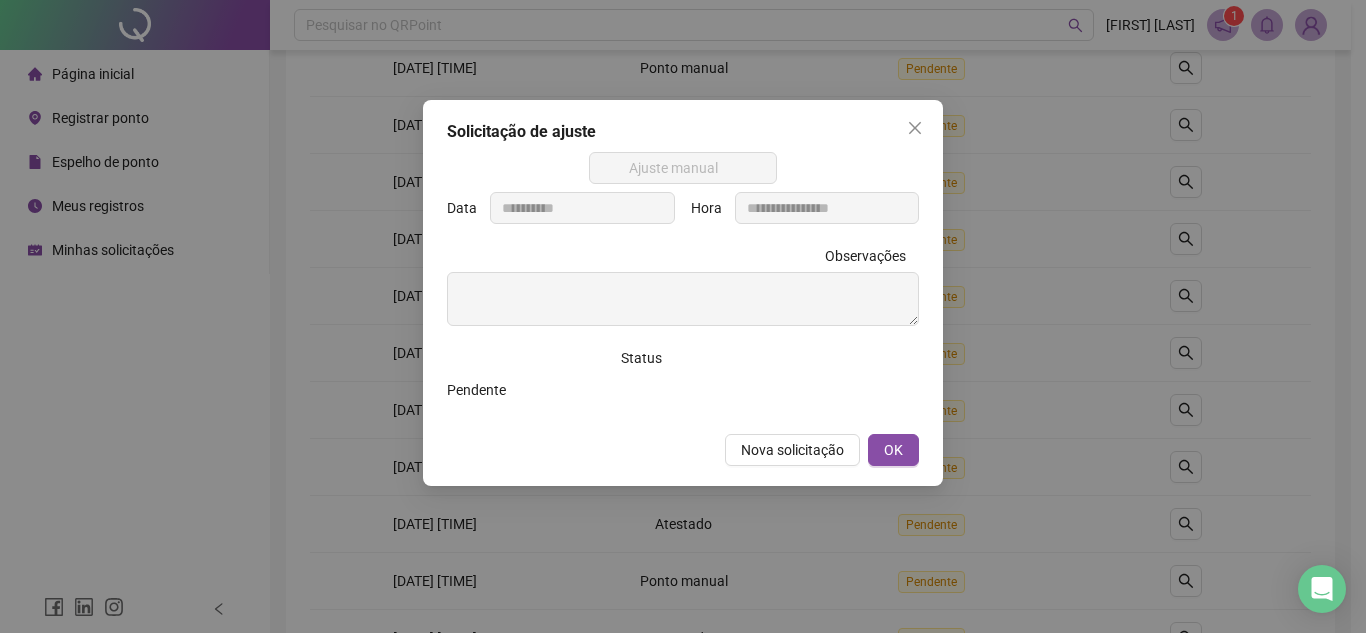 click on "**********" at bounding box center (683, 316) 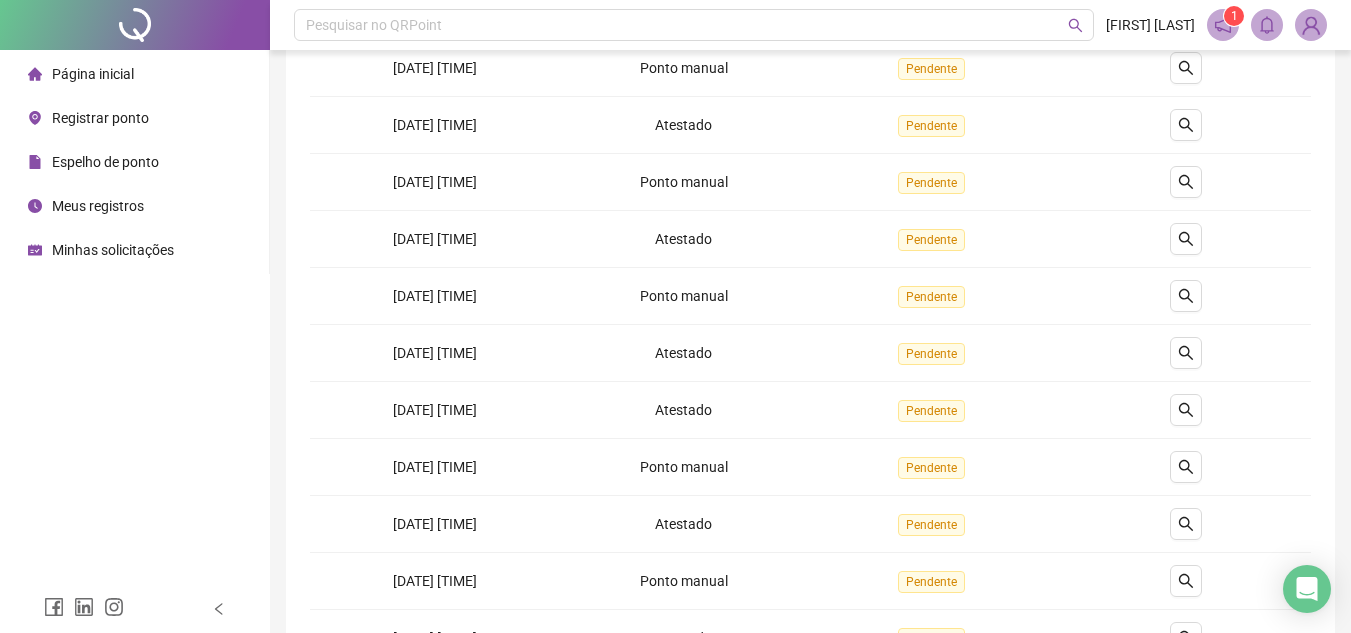 click on "Pesquisar no QRPoint [FIRST] [LAST] 1" at bounding box center (810, 25) 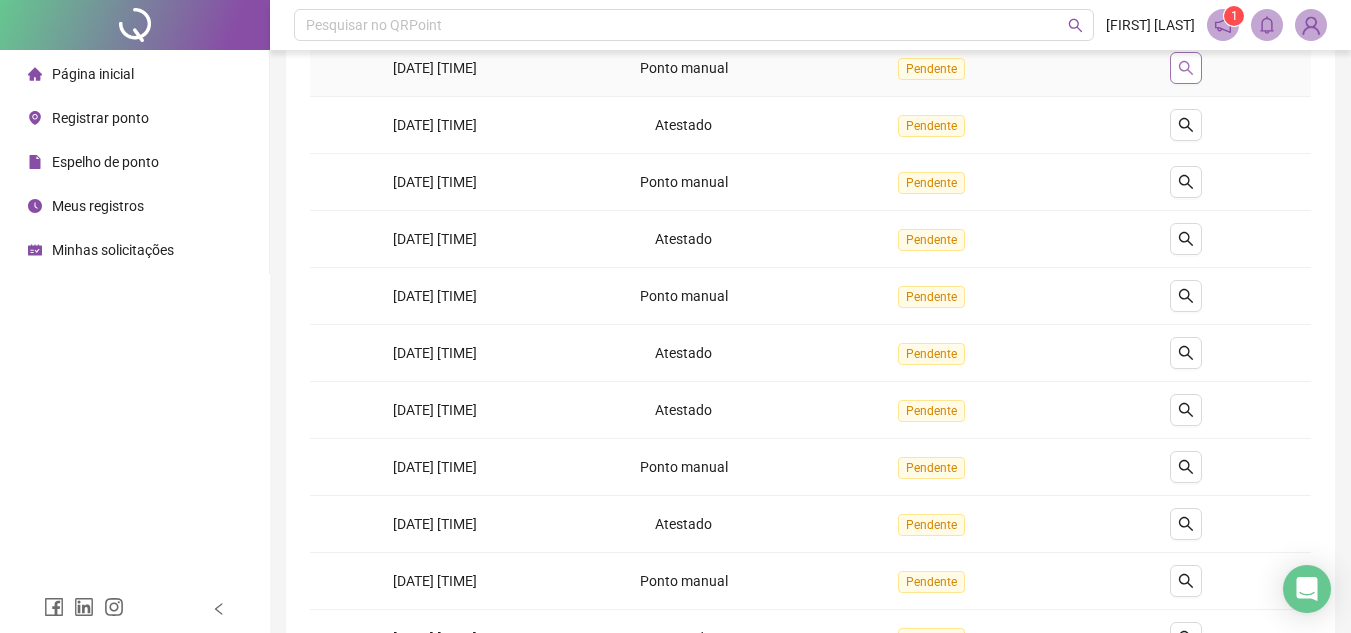 click at bounding box center (1186, 68) 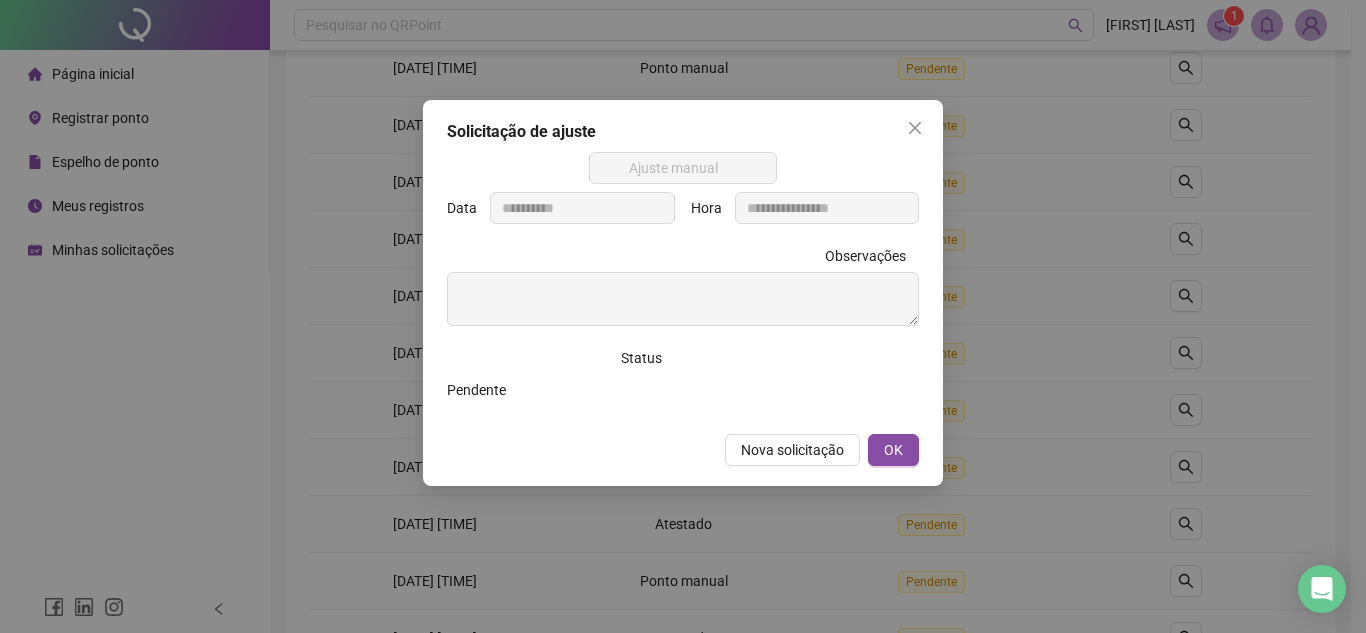 click on "**********" at bounding box center (683, 316) 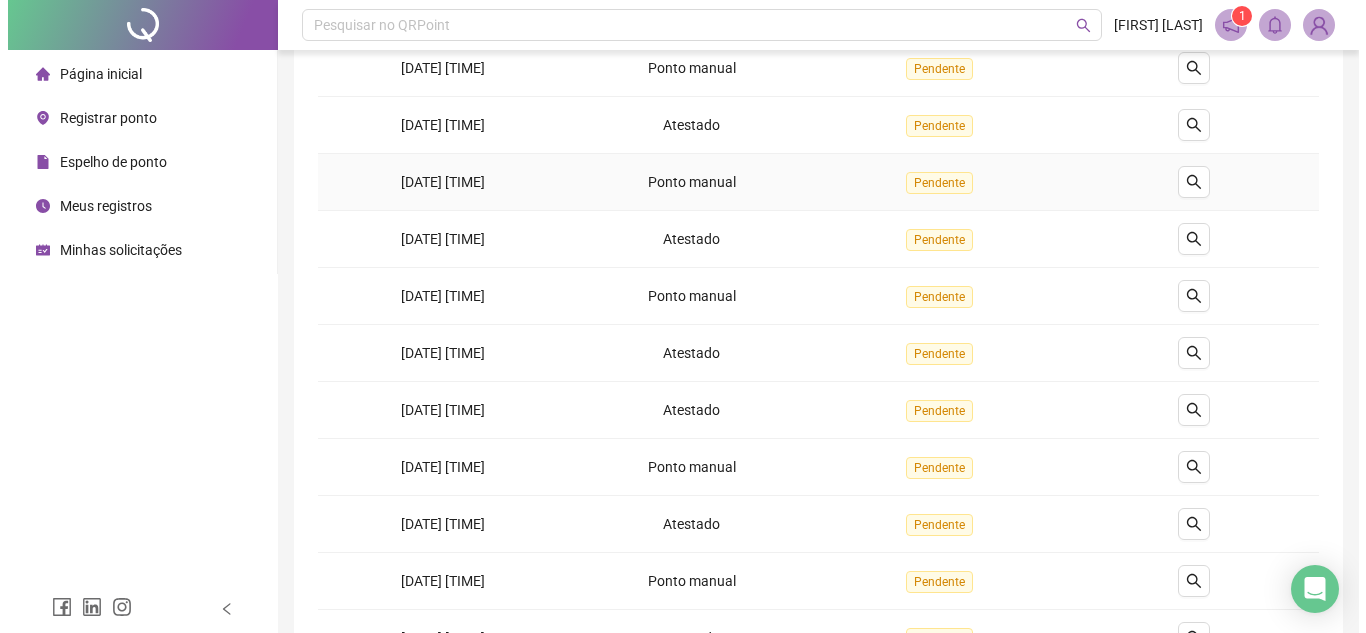 scroll, scrollTop: 119, scrollLeft: 0, axis: vertical 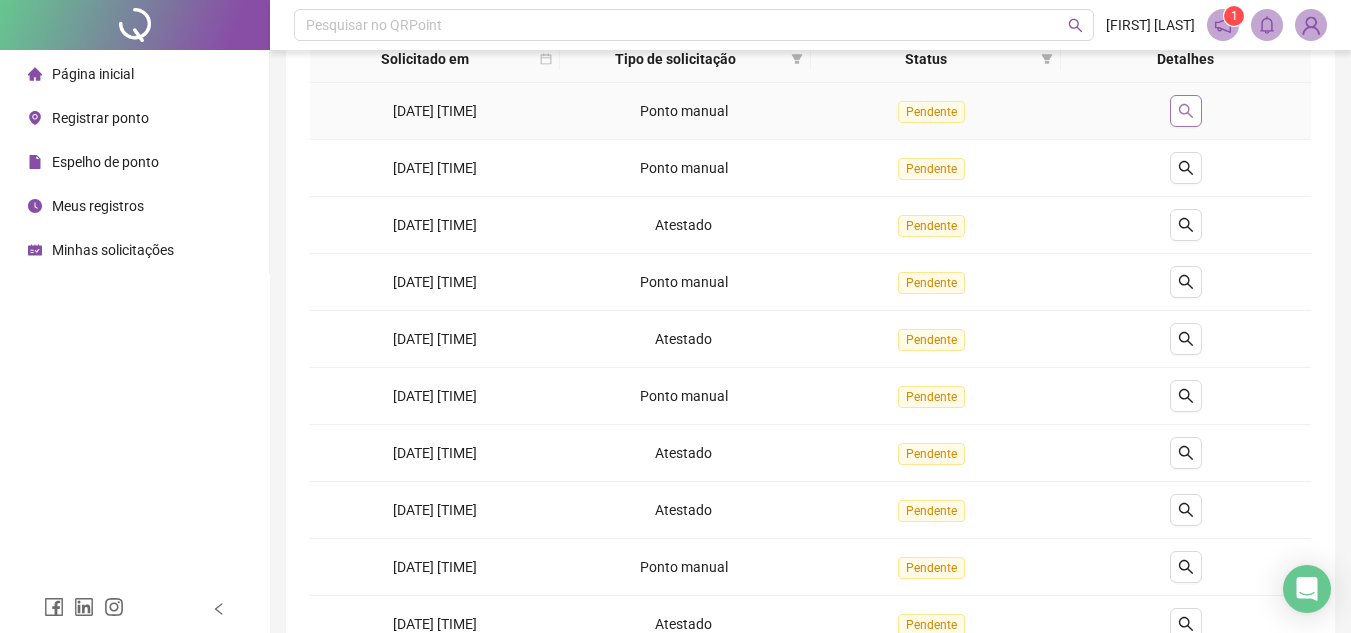 click 